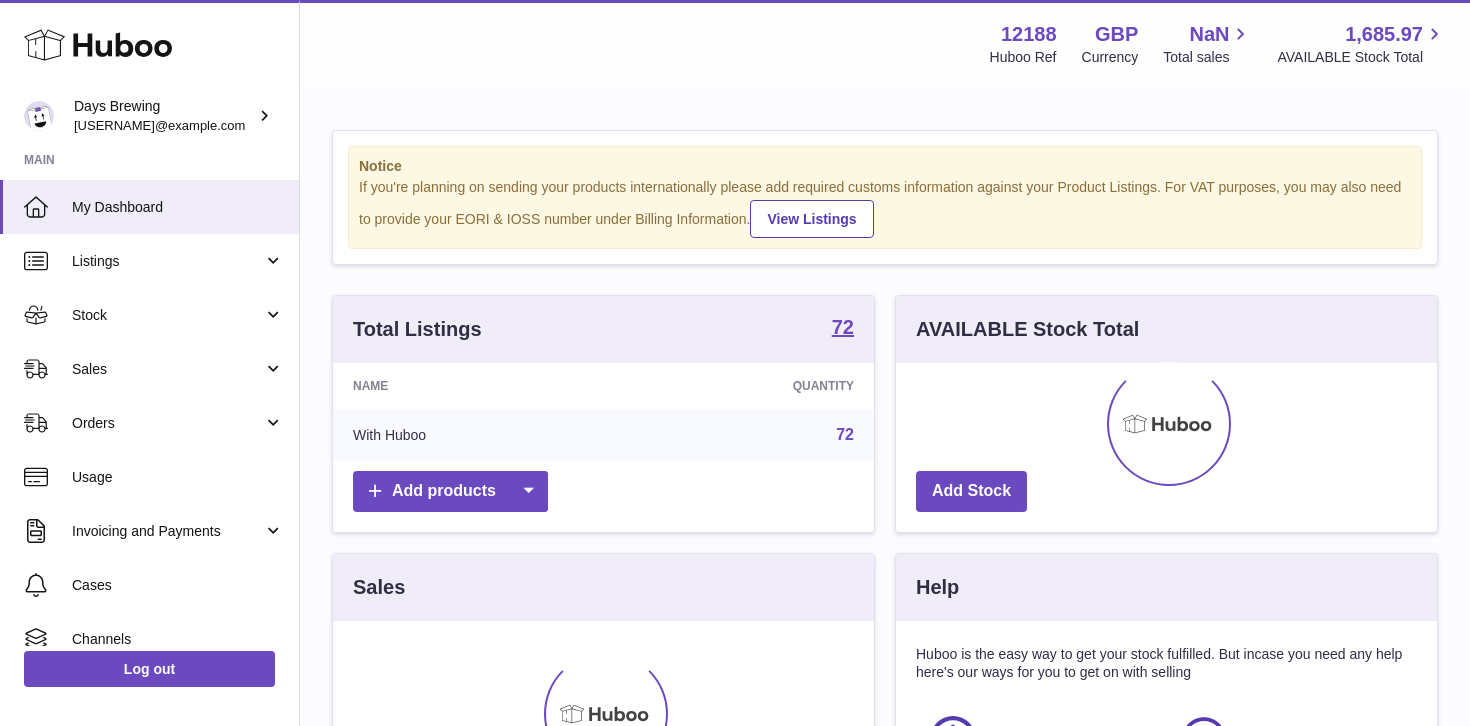 scroll, scrollTop: 0, scrollLeft: 0, axis: both 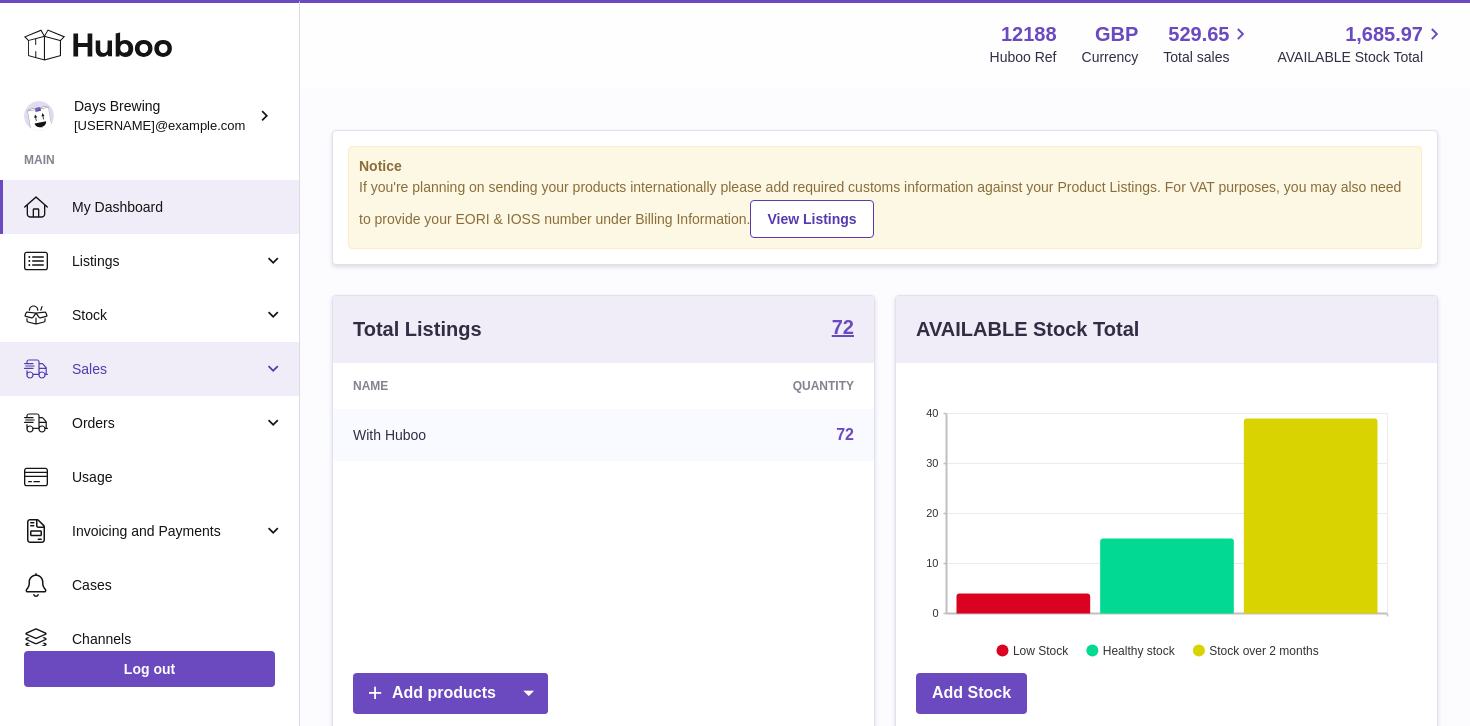 click on "Sales" at bounding box center [167, 369] 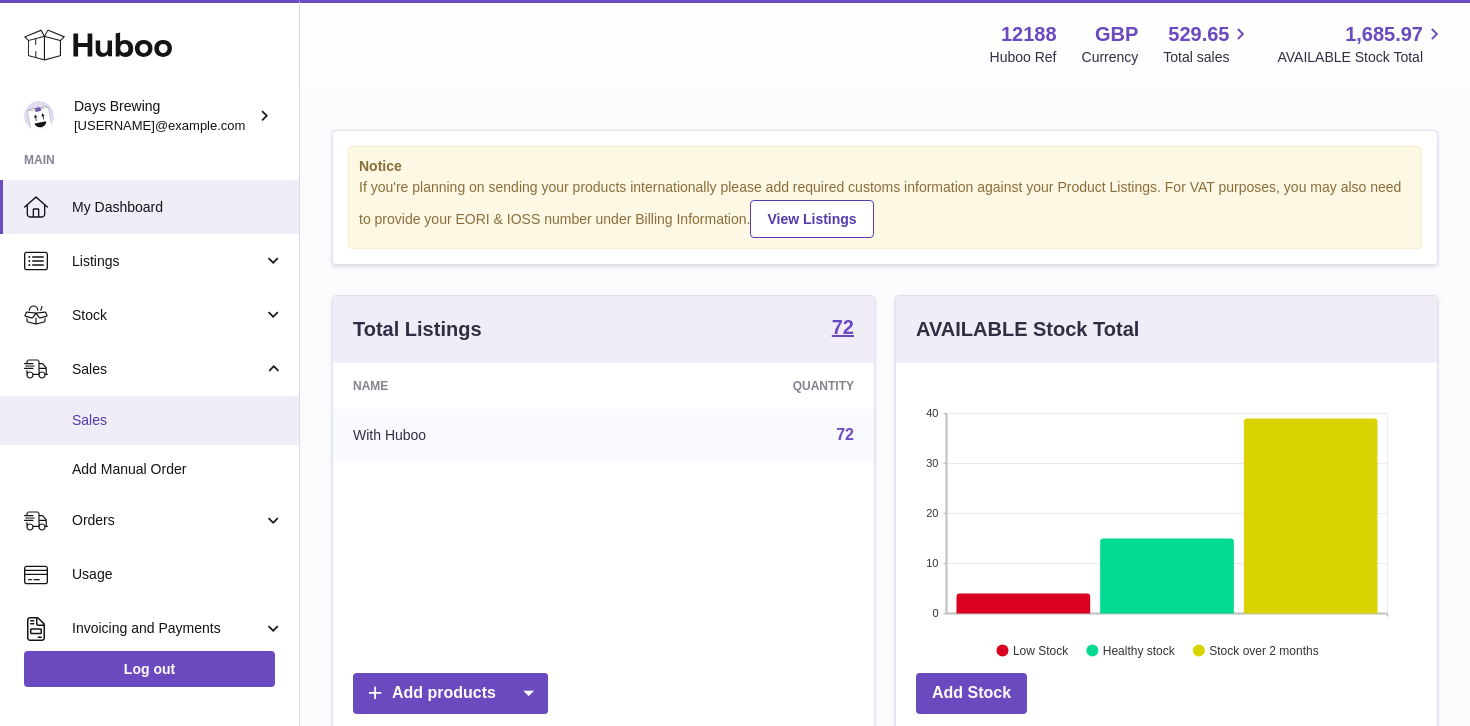 click on "Sales" at bounding box center (178, 420) 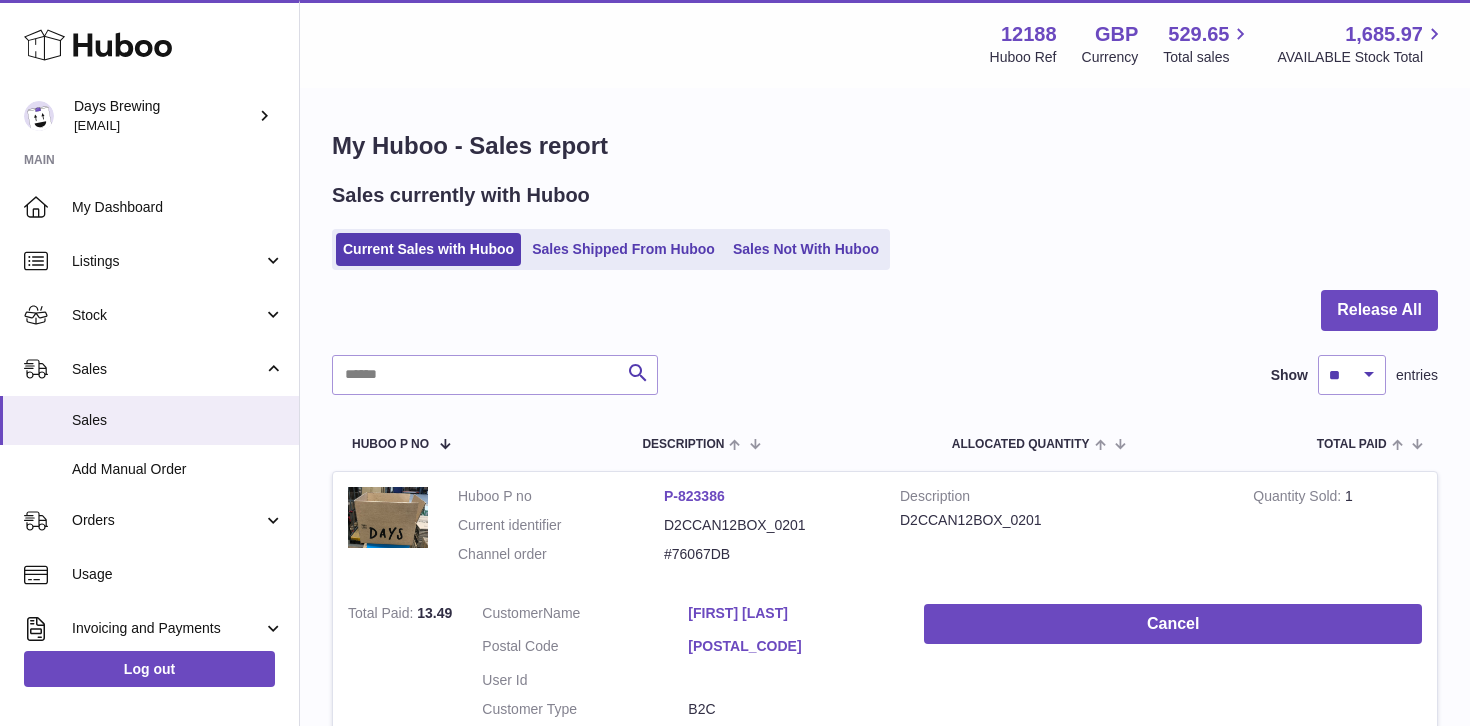 scroll, scrollTop: 0, scrollLeft: 0, axis: both 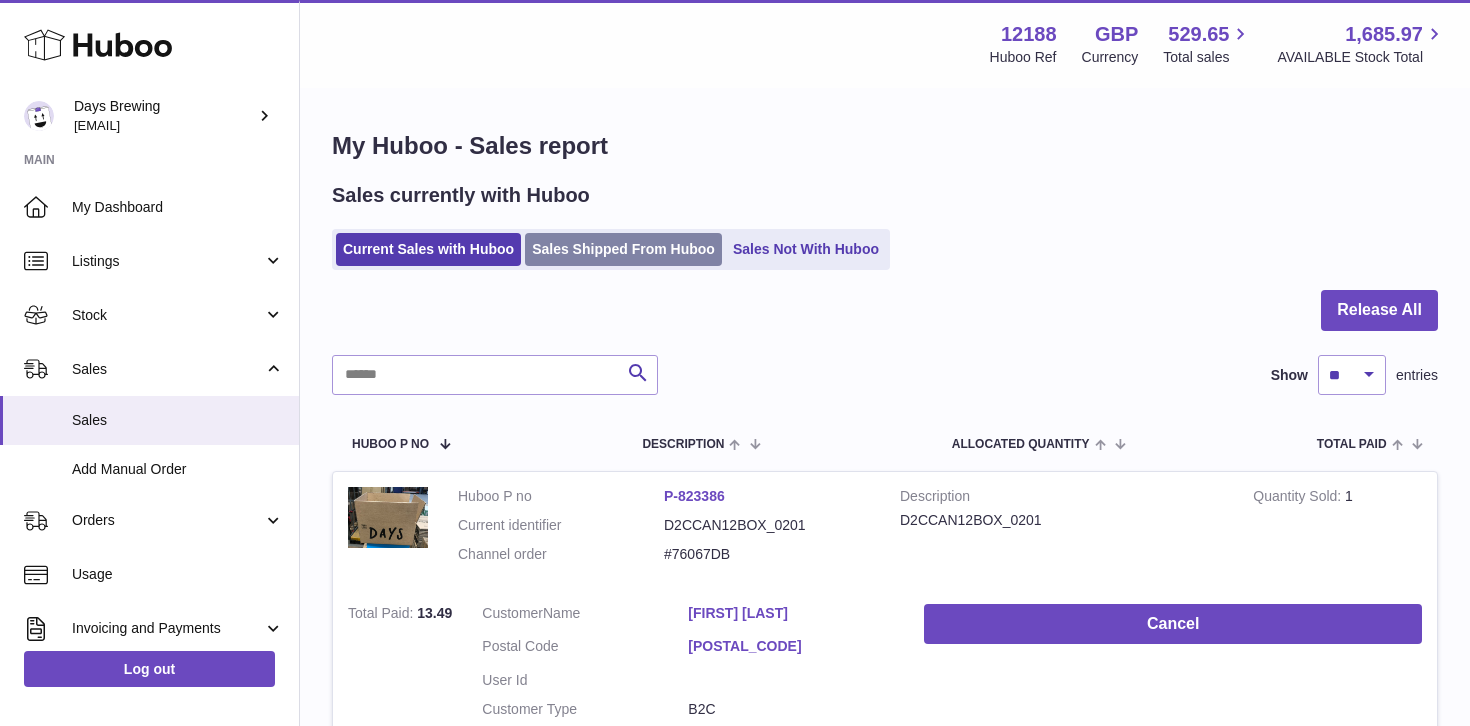 click on "Sales Shipped From Huboo" at bounding box center [623, 249] 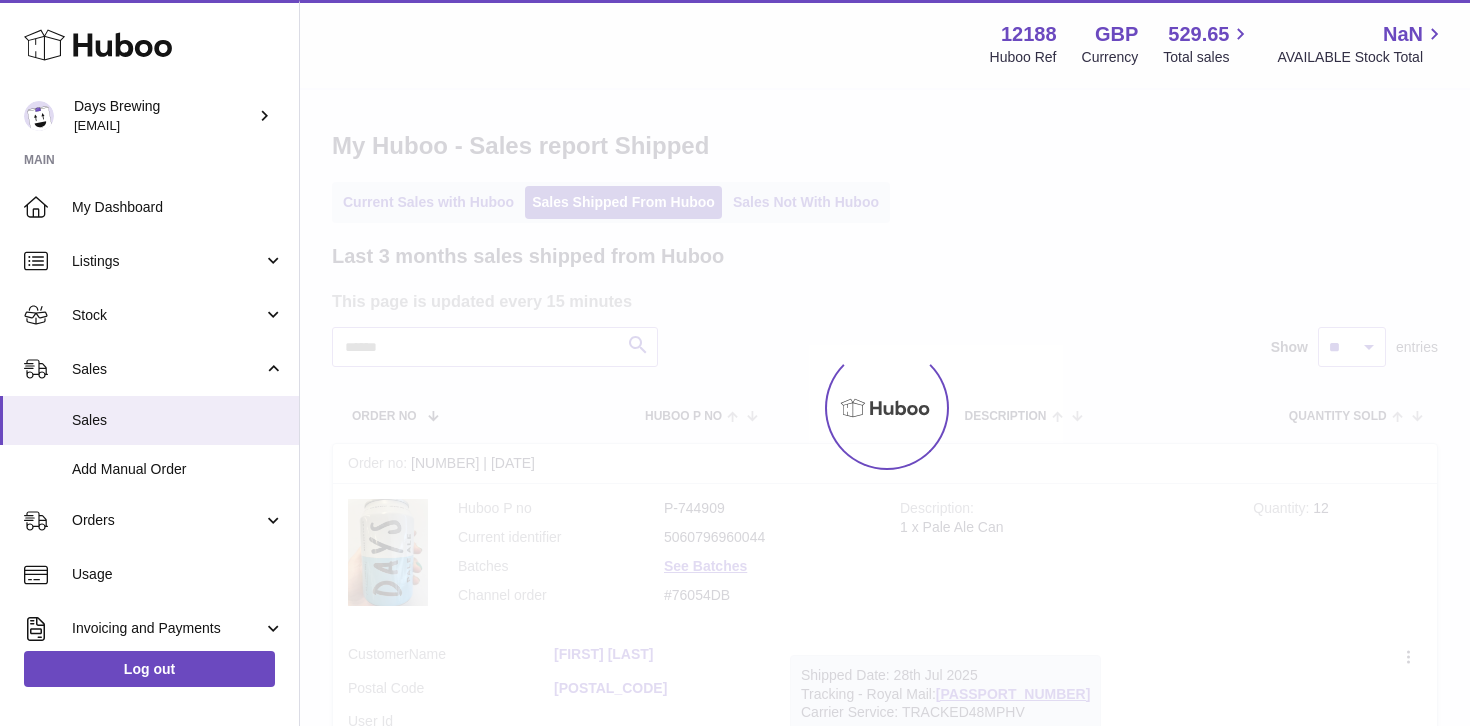 scroll, scrollTop: 0, scrollLeft: 0, axis: both 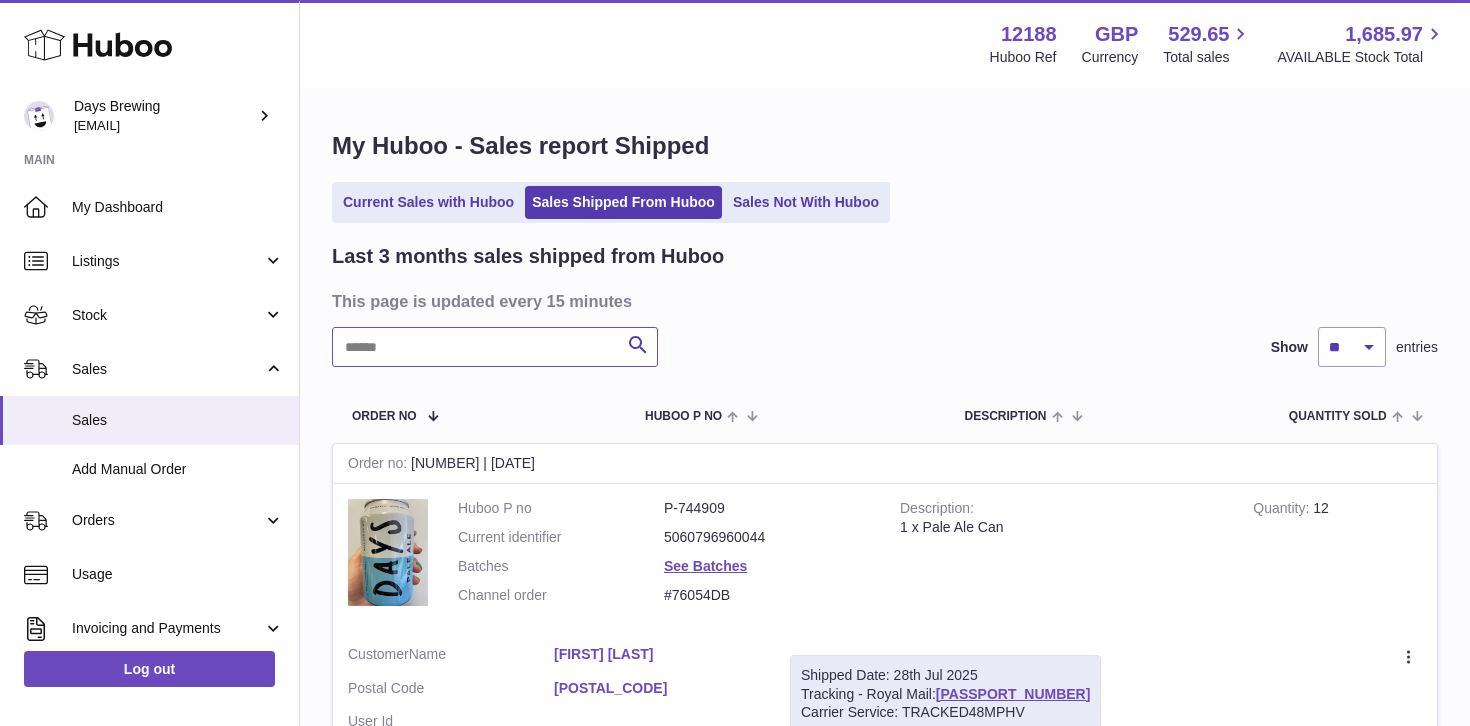 click at bounding box center [495, 347] 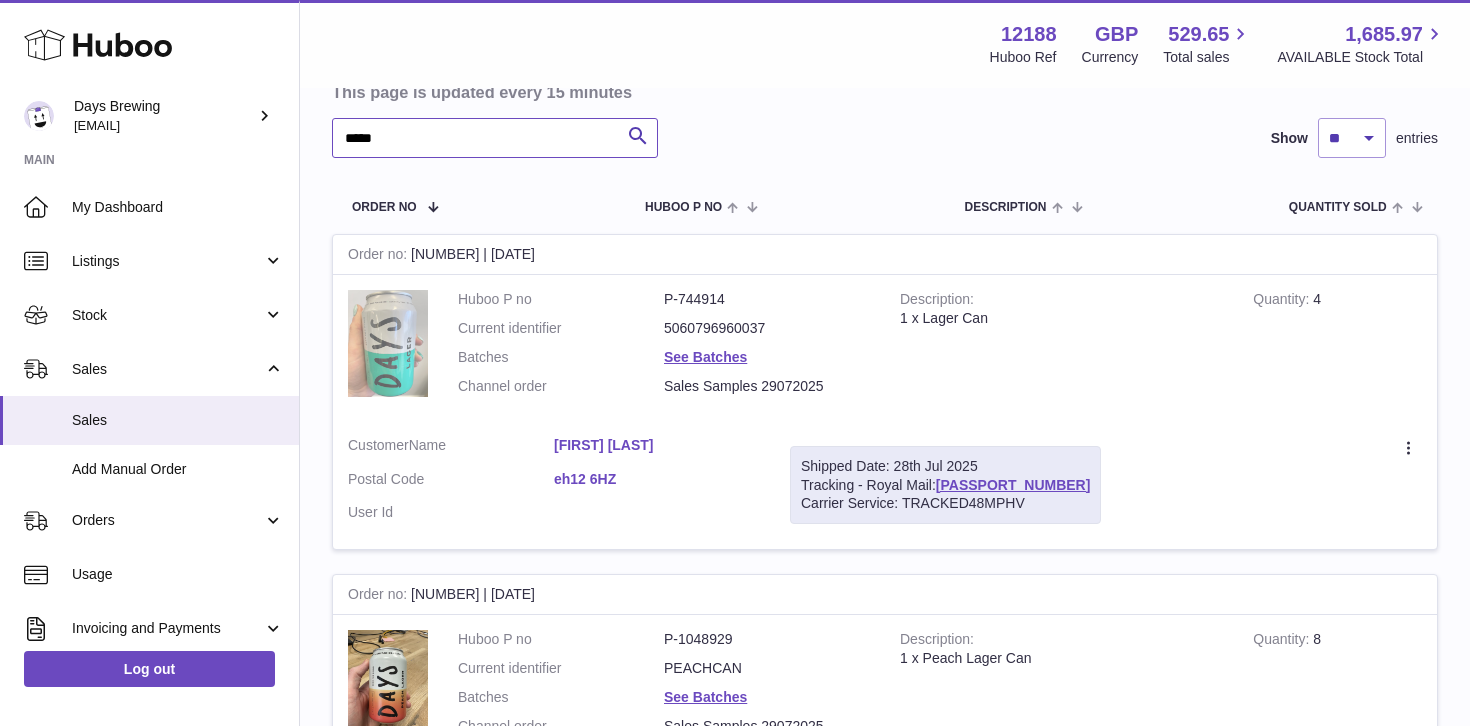 scroll, scrollTop: 221, scrollLeft: 0, axis: vertical 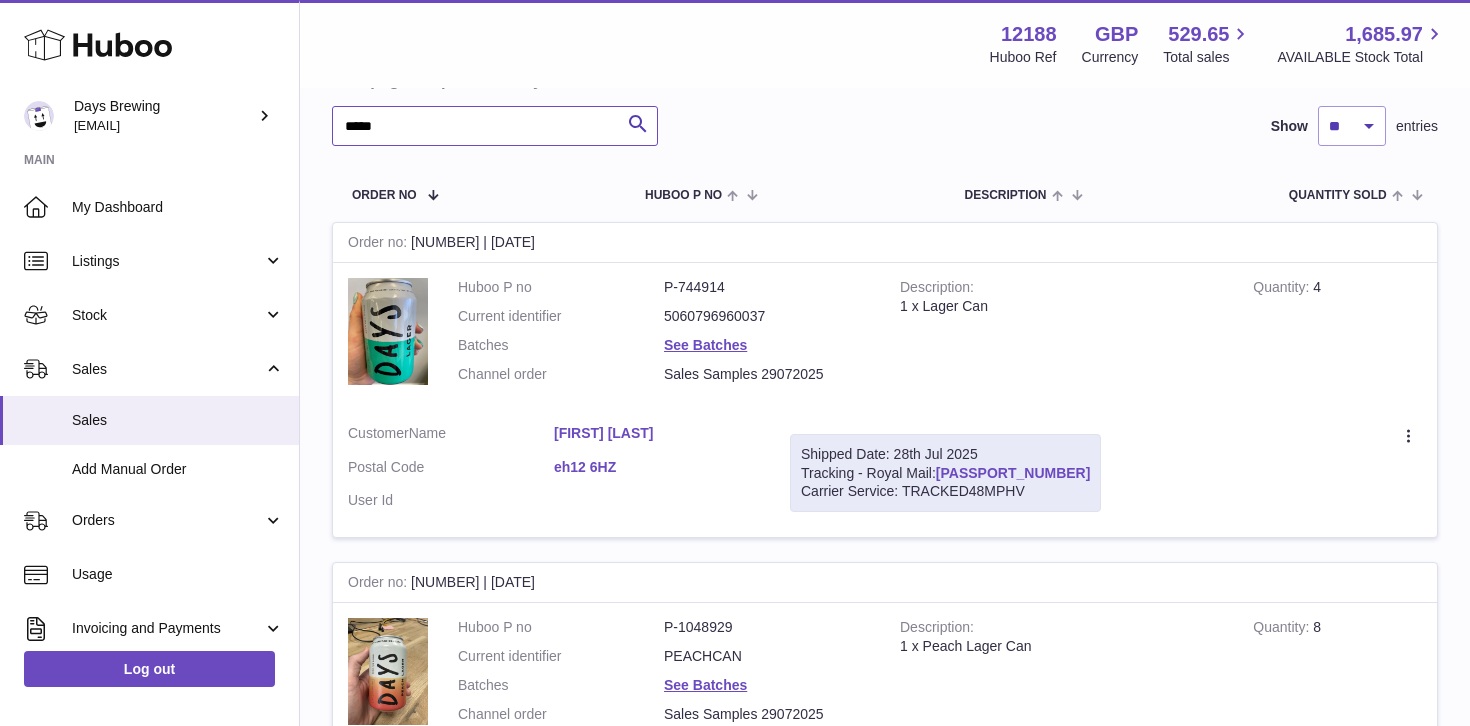 type on "*****" 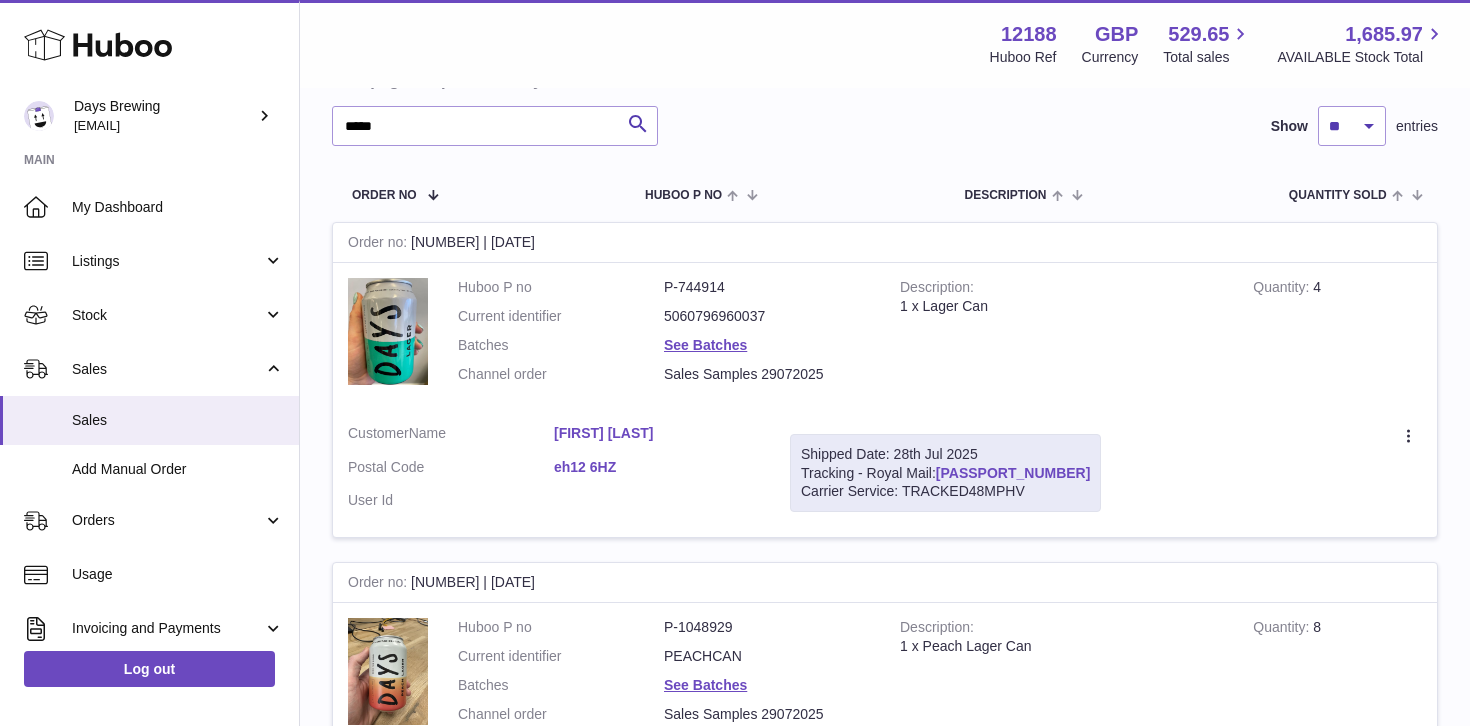 click on "OZ098487219GB" at bounding box center [1013, 473] 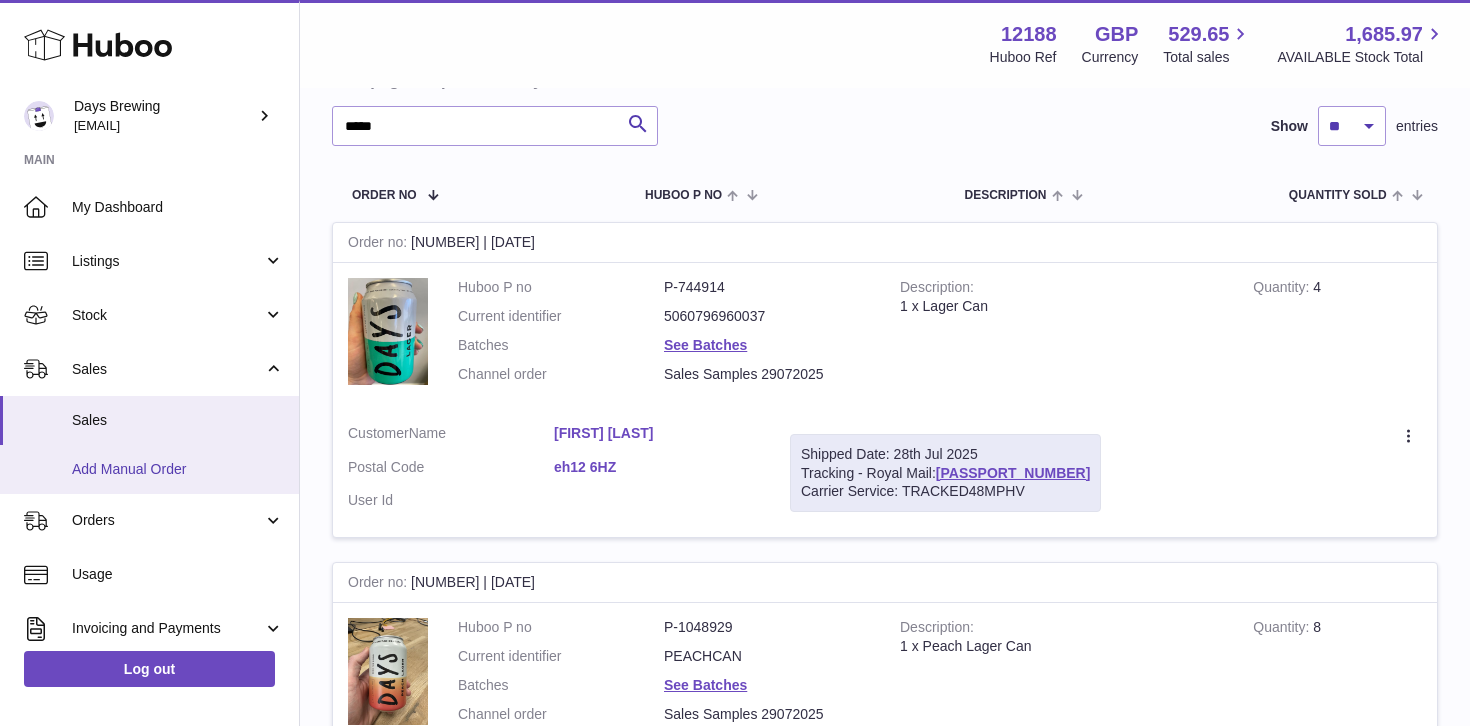 click on "Add Manual Order" at bounding box center [178, 469] 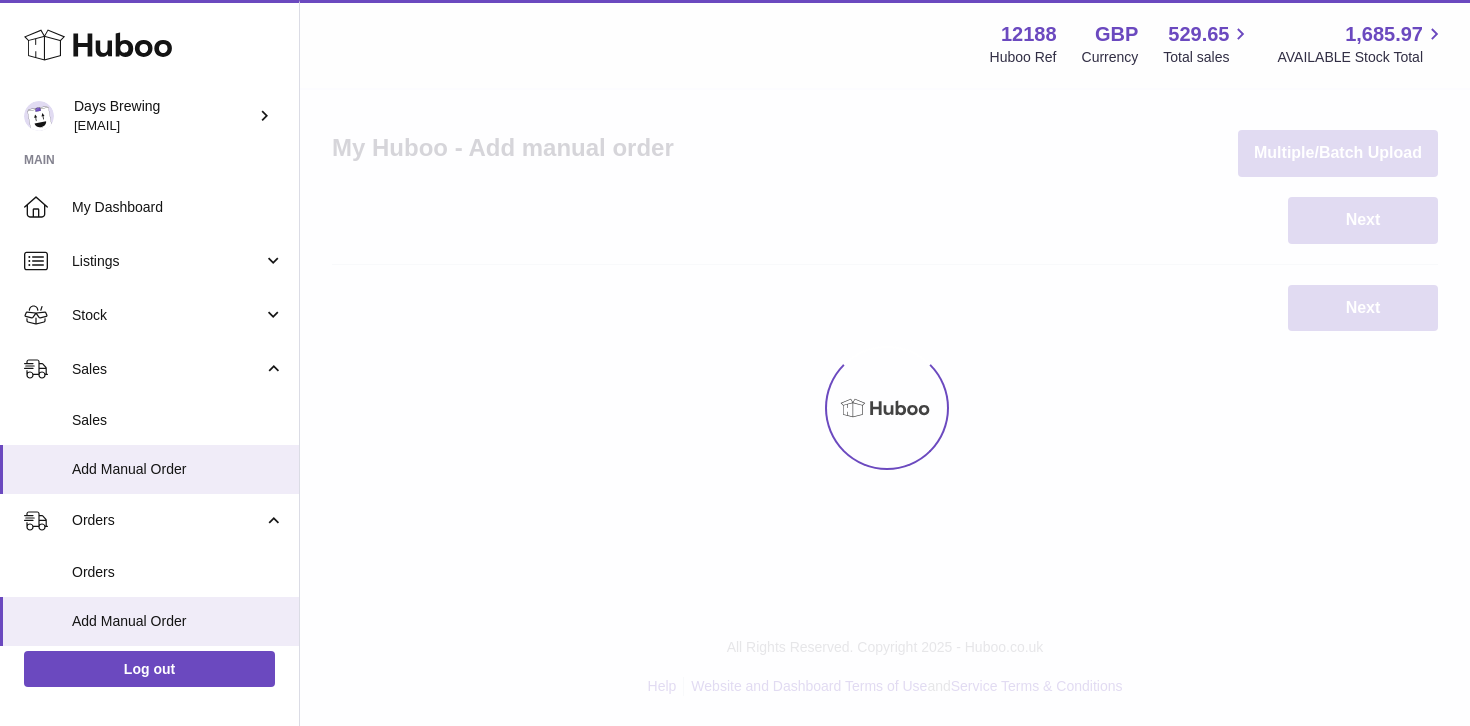 scroll, scrollTop: 0, scrollLeft: 0, axis: both 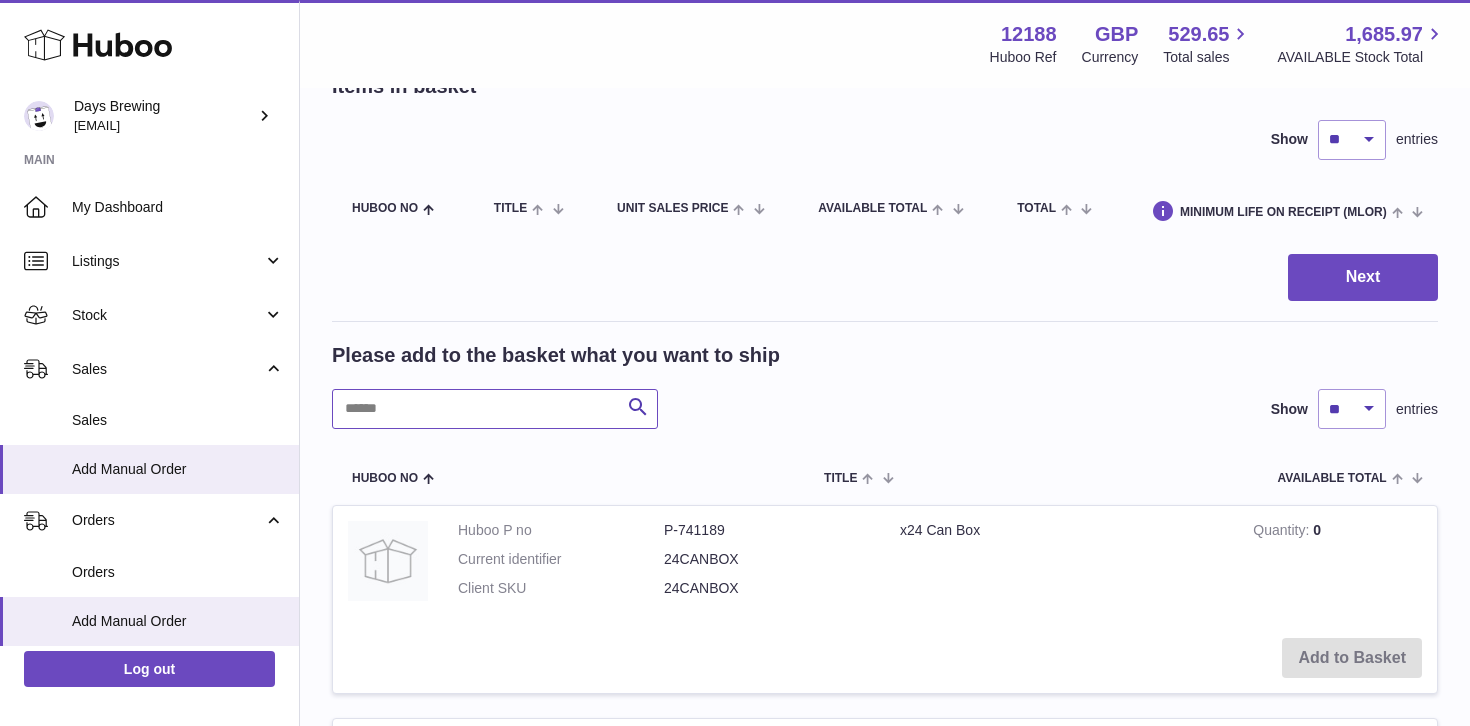 click at bounding box center [495, 409] 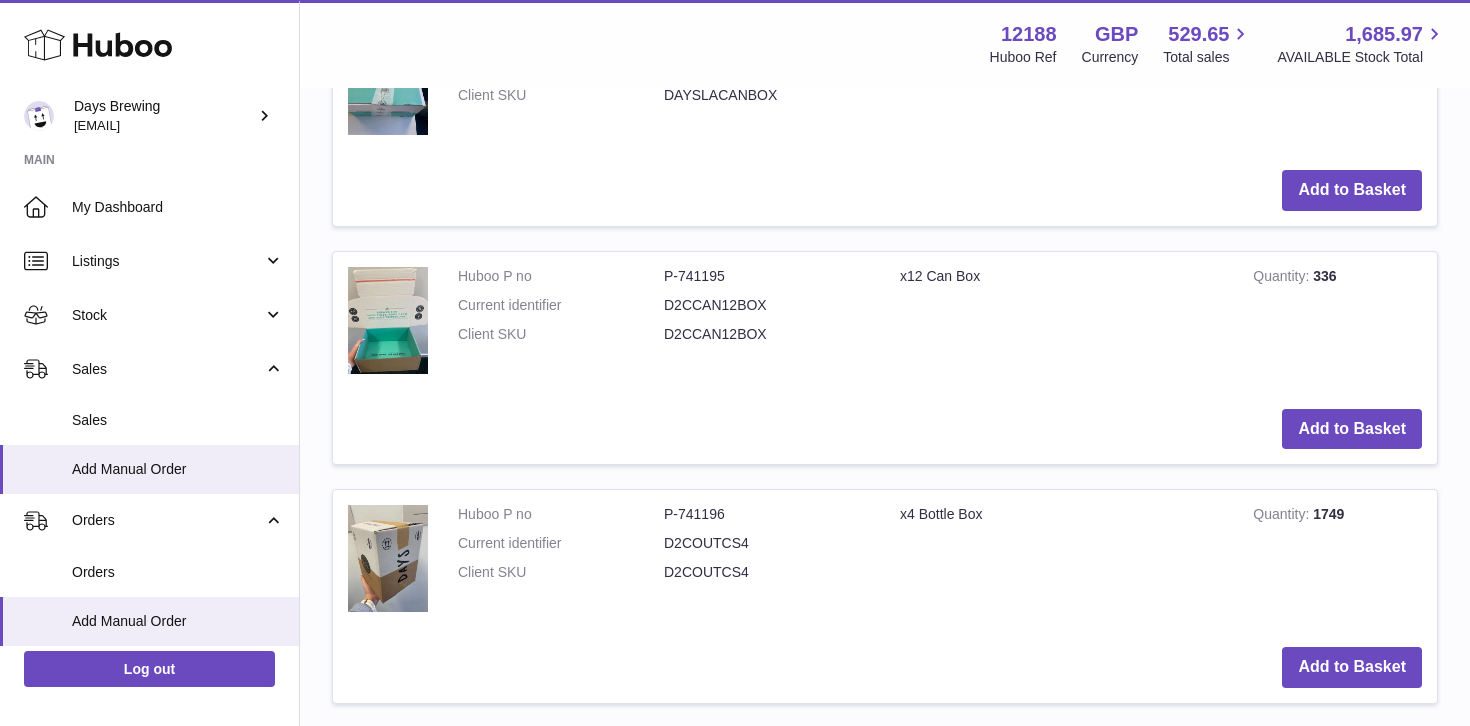 scroll, scrollTop: 1066, scrollLeft: 0, axis: vertical 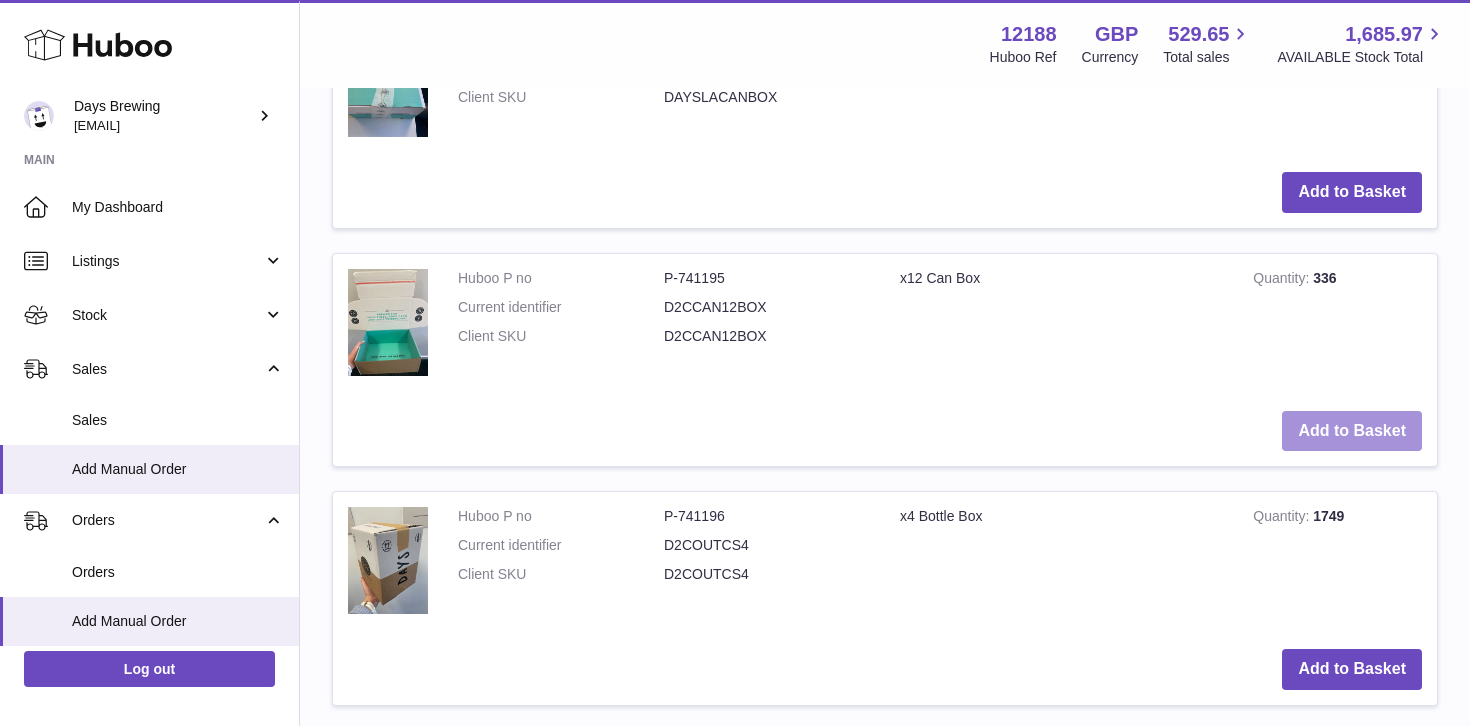 click on "Add to Basket" at bounding box center (1352, 431) 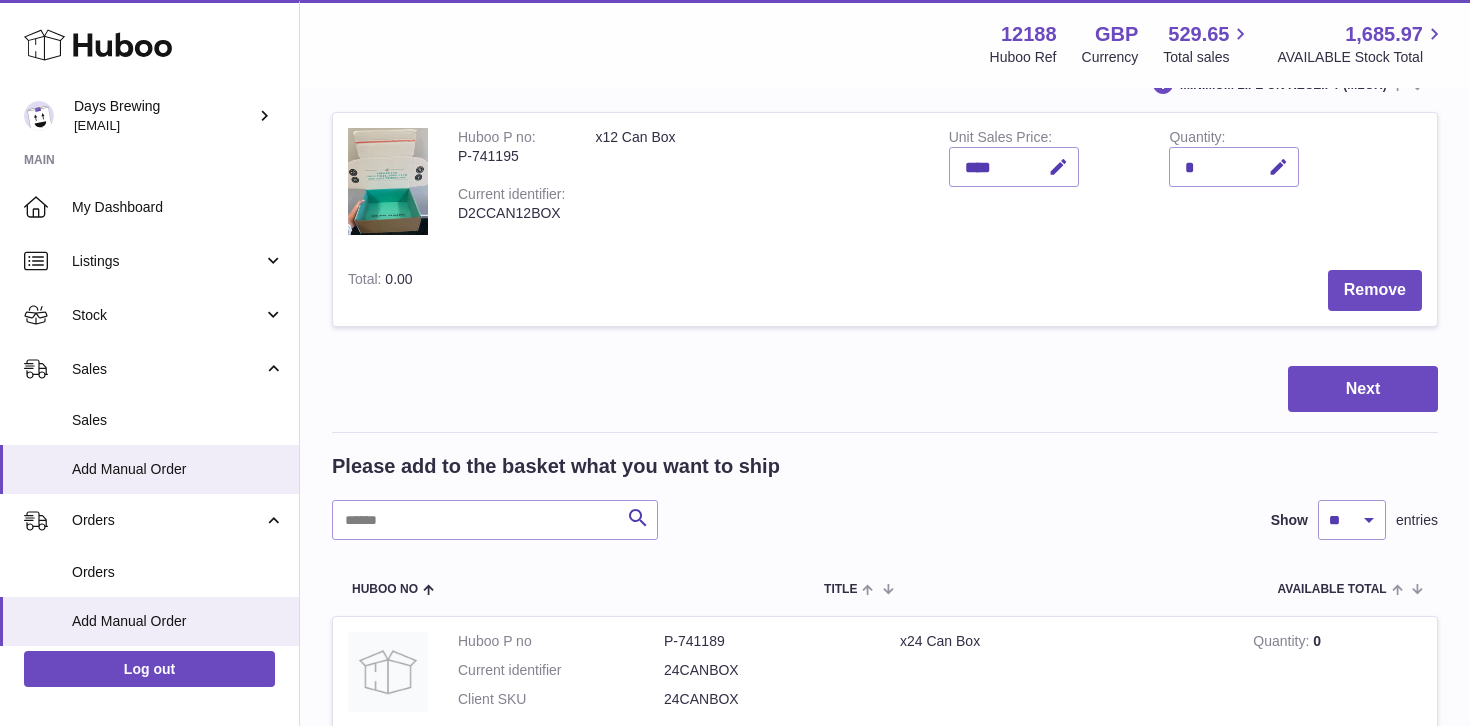 scroll, scrollTop: 341, scrollLeft: 0, axis: vertical 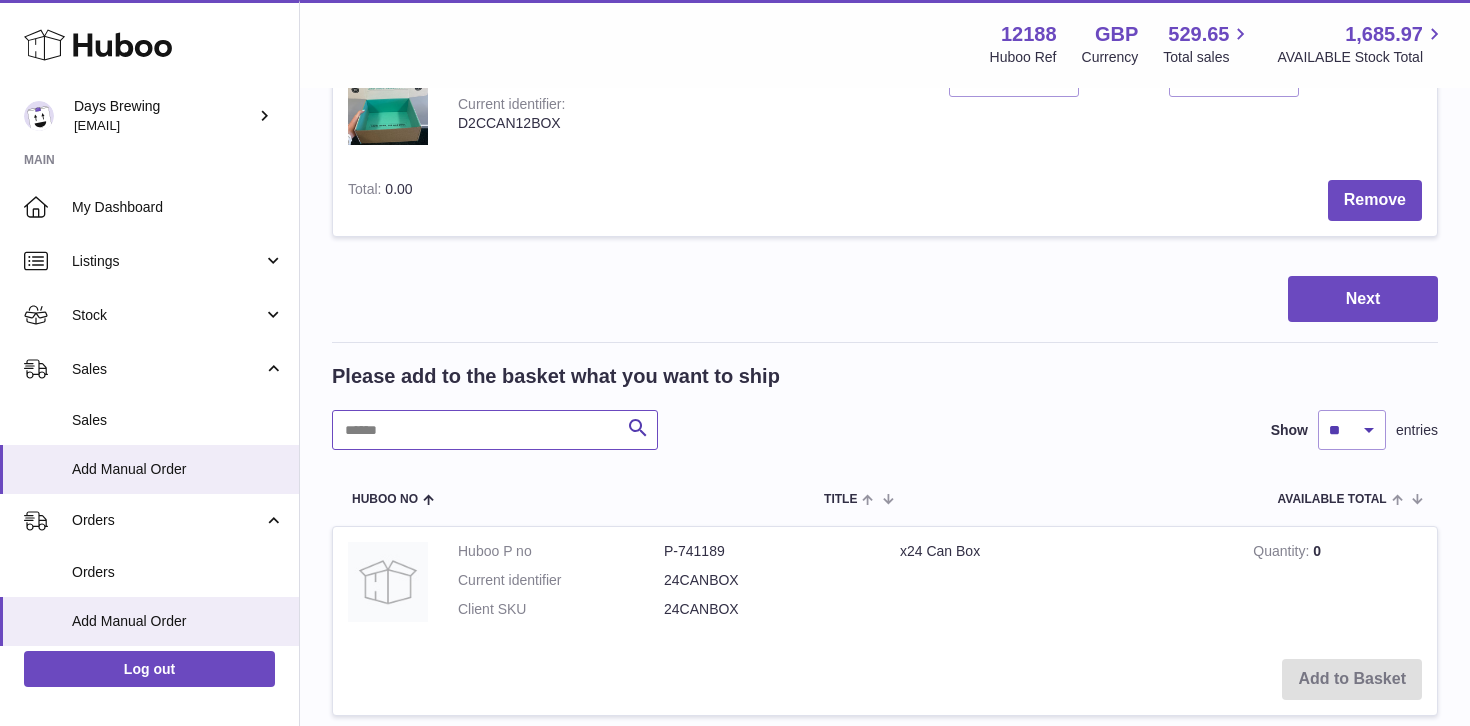 click at bounding box center [495, 430] 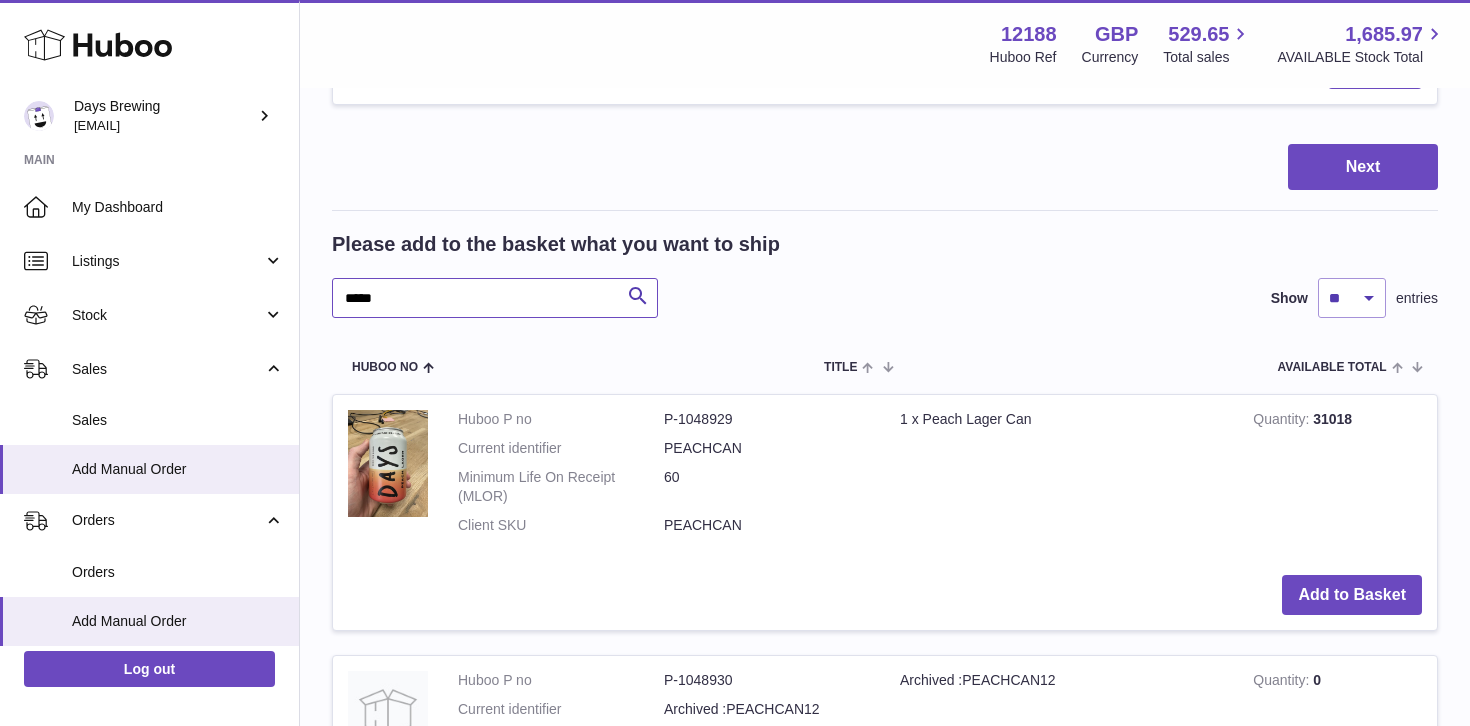 scroll, scrollTop: 483, scrollLeft: 0, axis: vertical 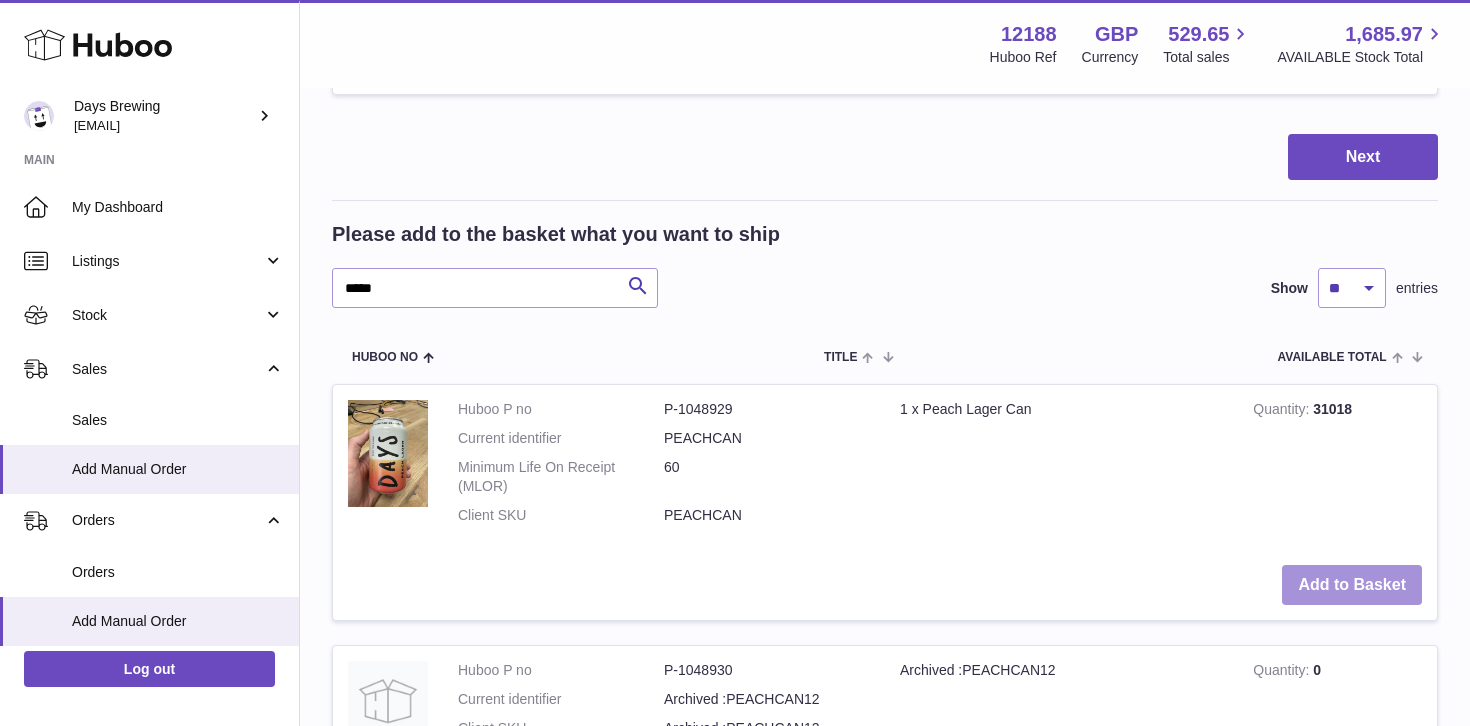 click on "Add to Basket" at bounding box center (1352, 585) 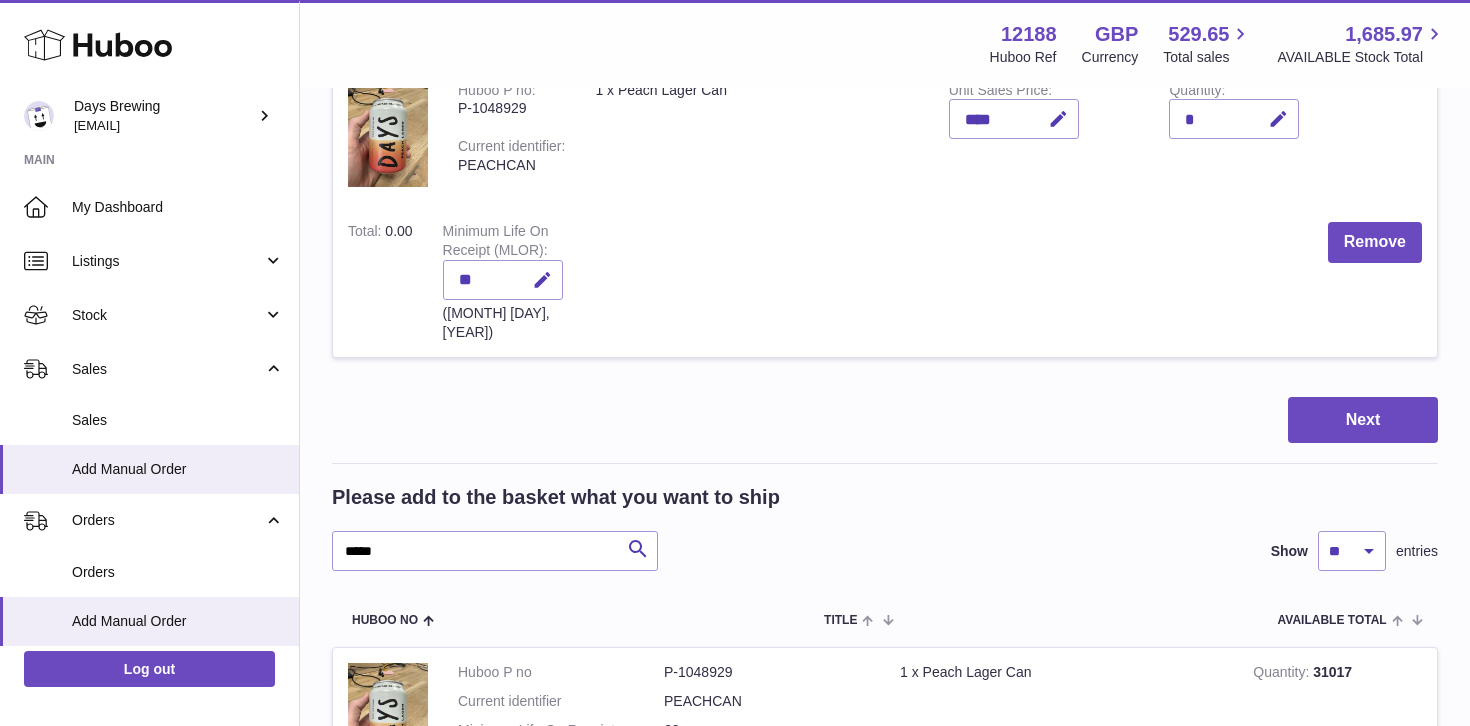 scroll, scrollTop: 542, scrollLeft: 0, axis: vertical 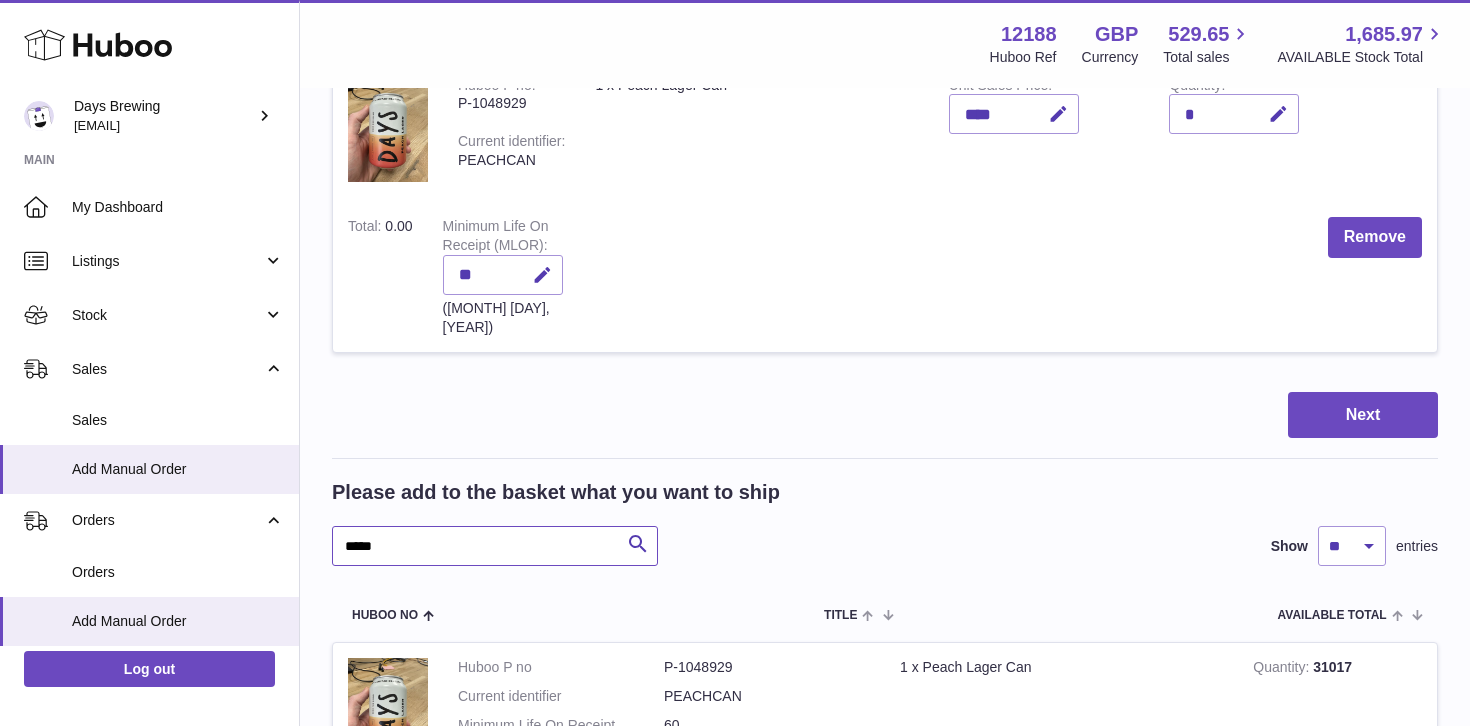 click on "*****" at bounding box center (495, 546) 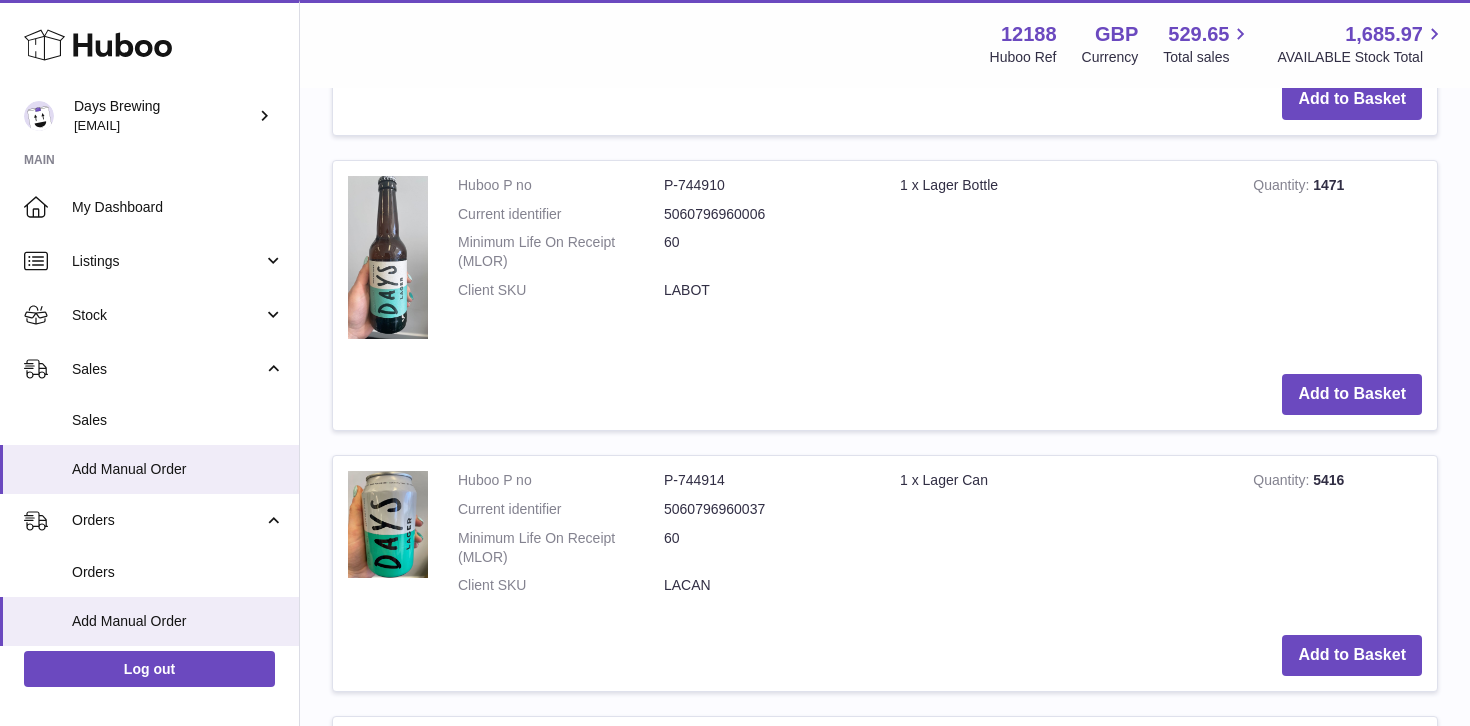 scroll, scrollTop: 1264, scrollLeft: 0, axis: vertical 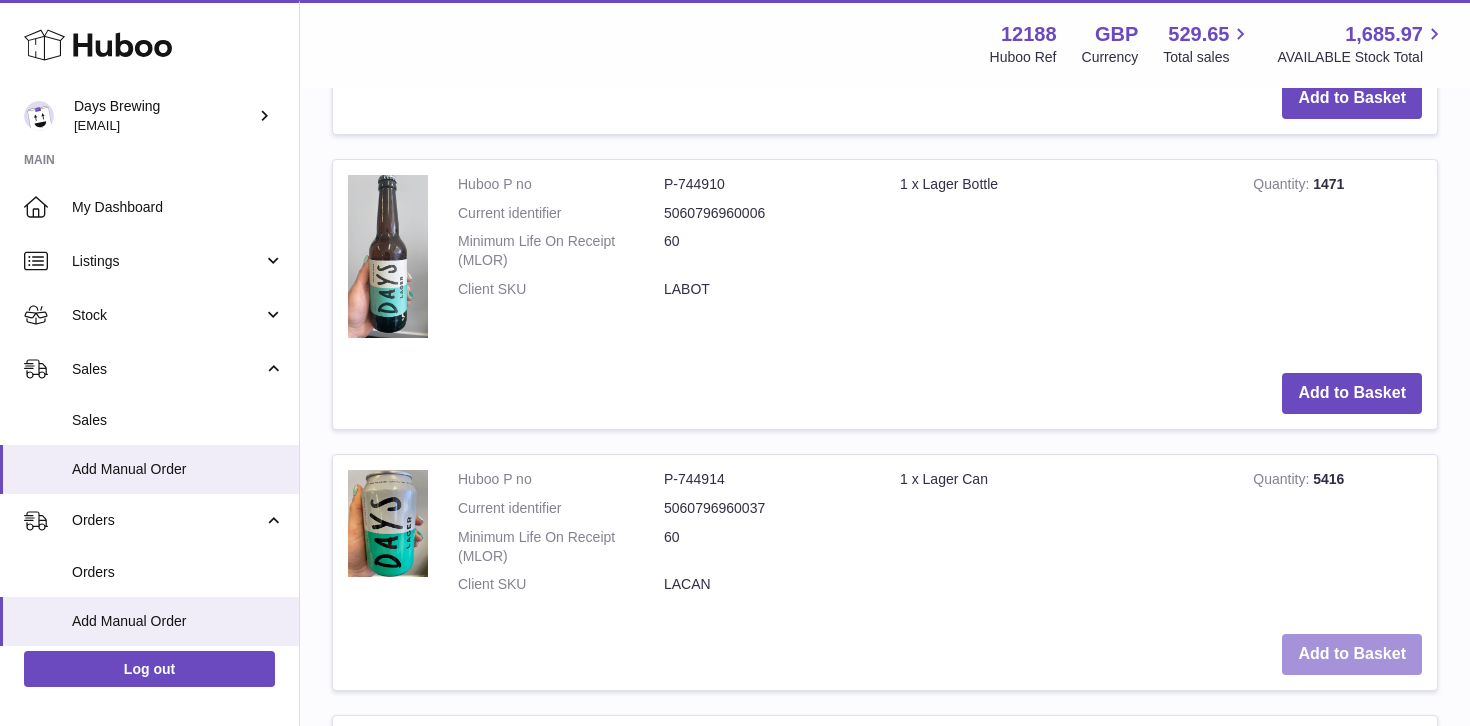 click on "Add to Basket" at bounding box center (1352, 654) 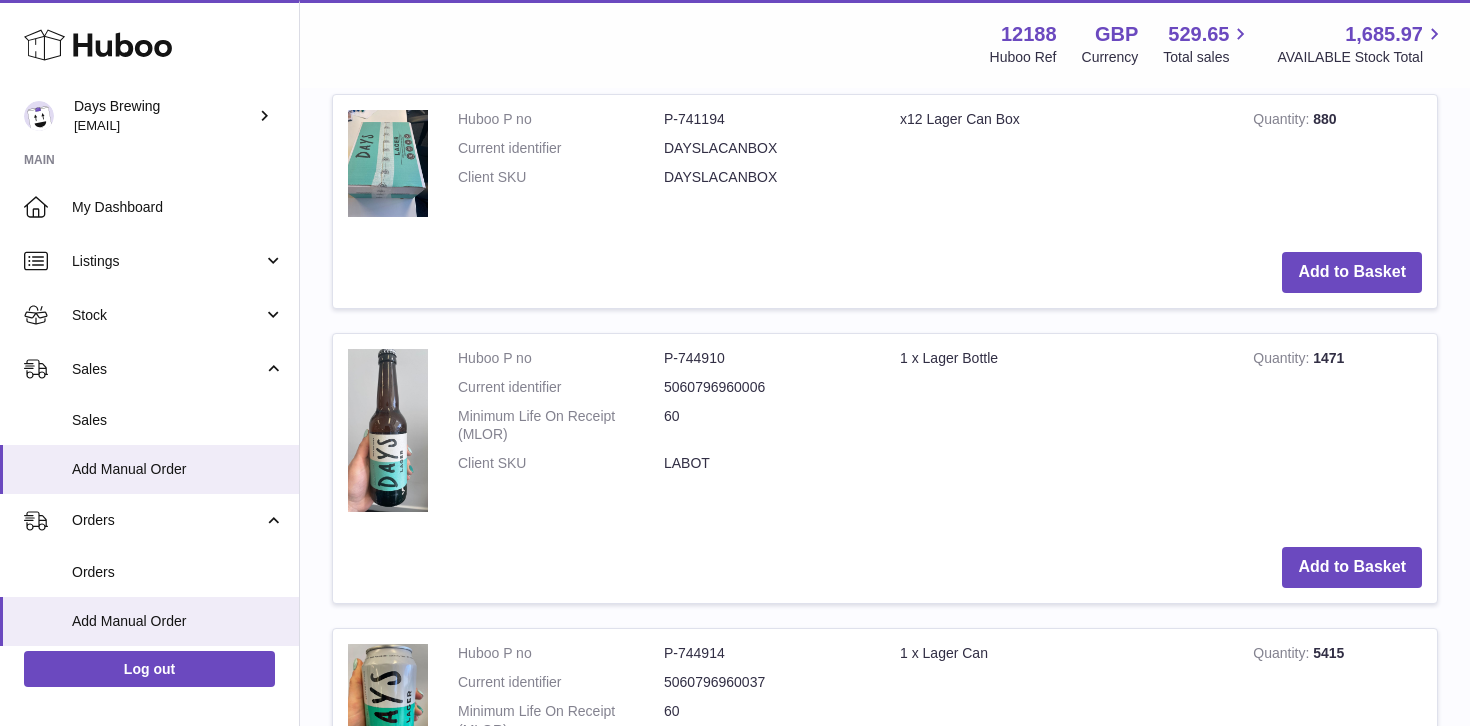 scroll, scrollTop: 906, scrollLeft: 0, axis: vertical 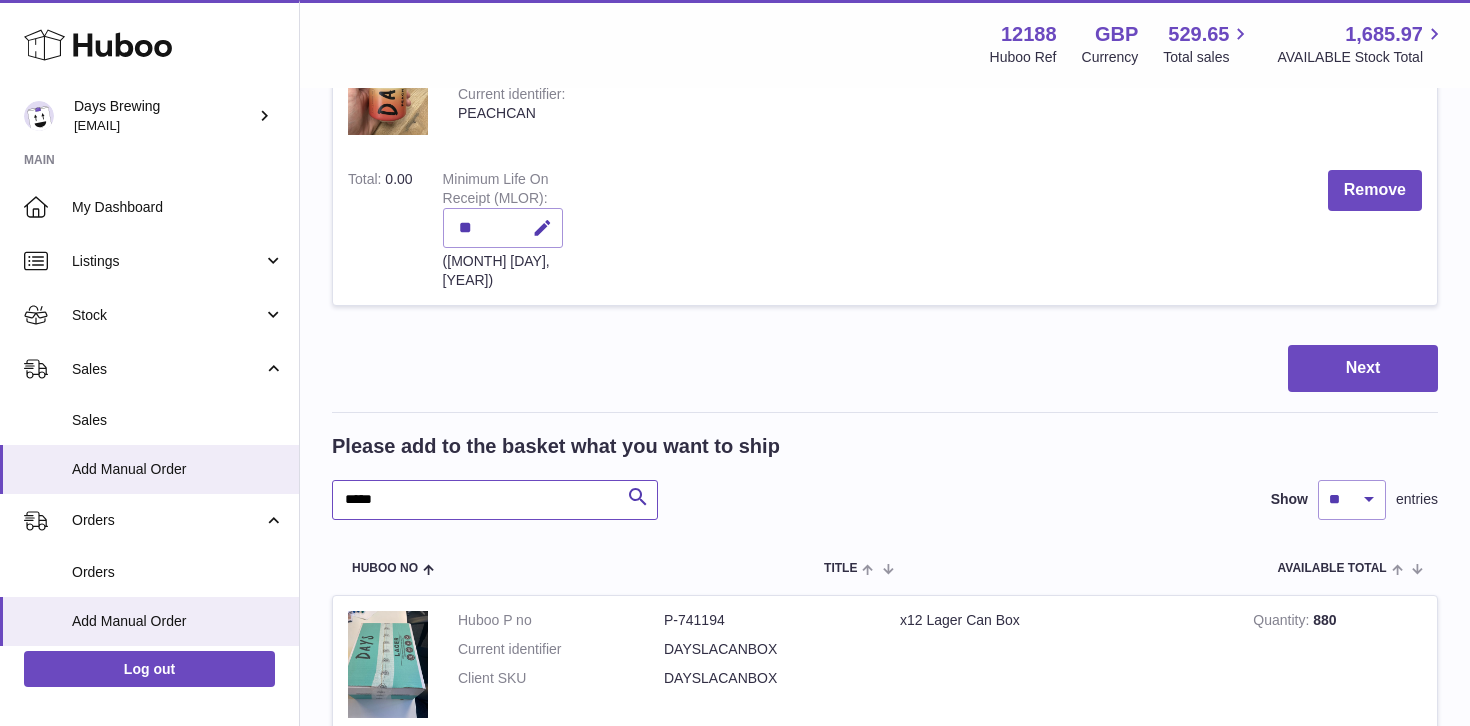 click on "*****" at bounding box center (495, 500) 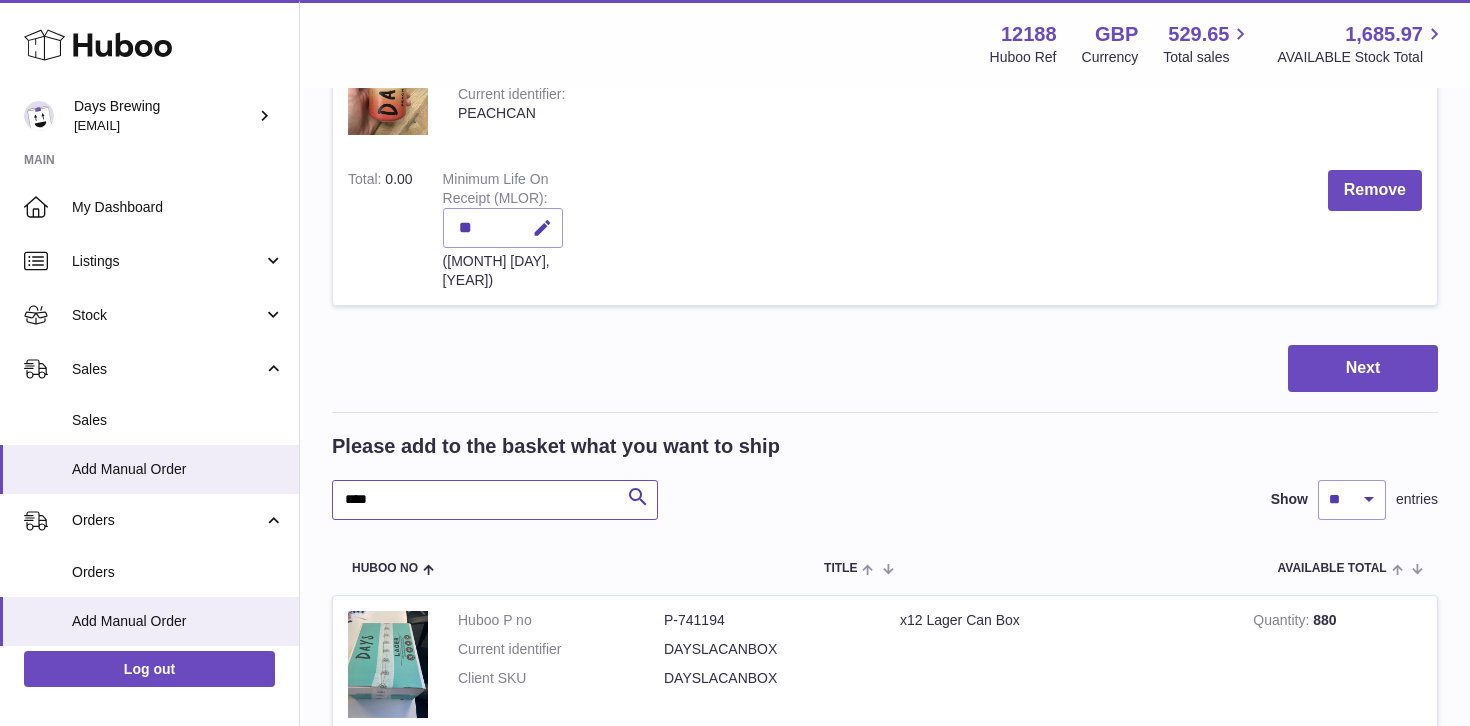 type on "****" 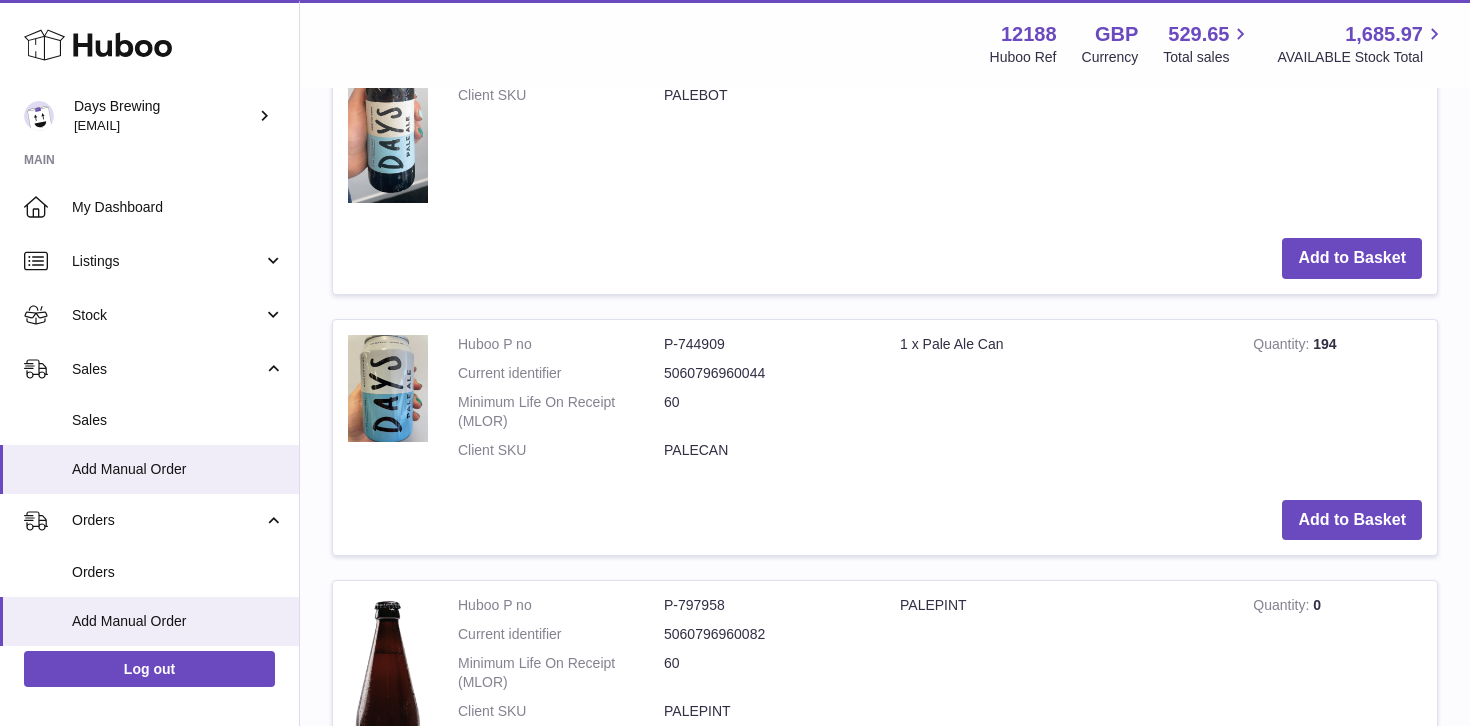 scroll, scrollTop: 1780, scrollLeft: 0, axis: vertical 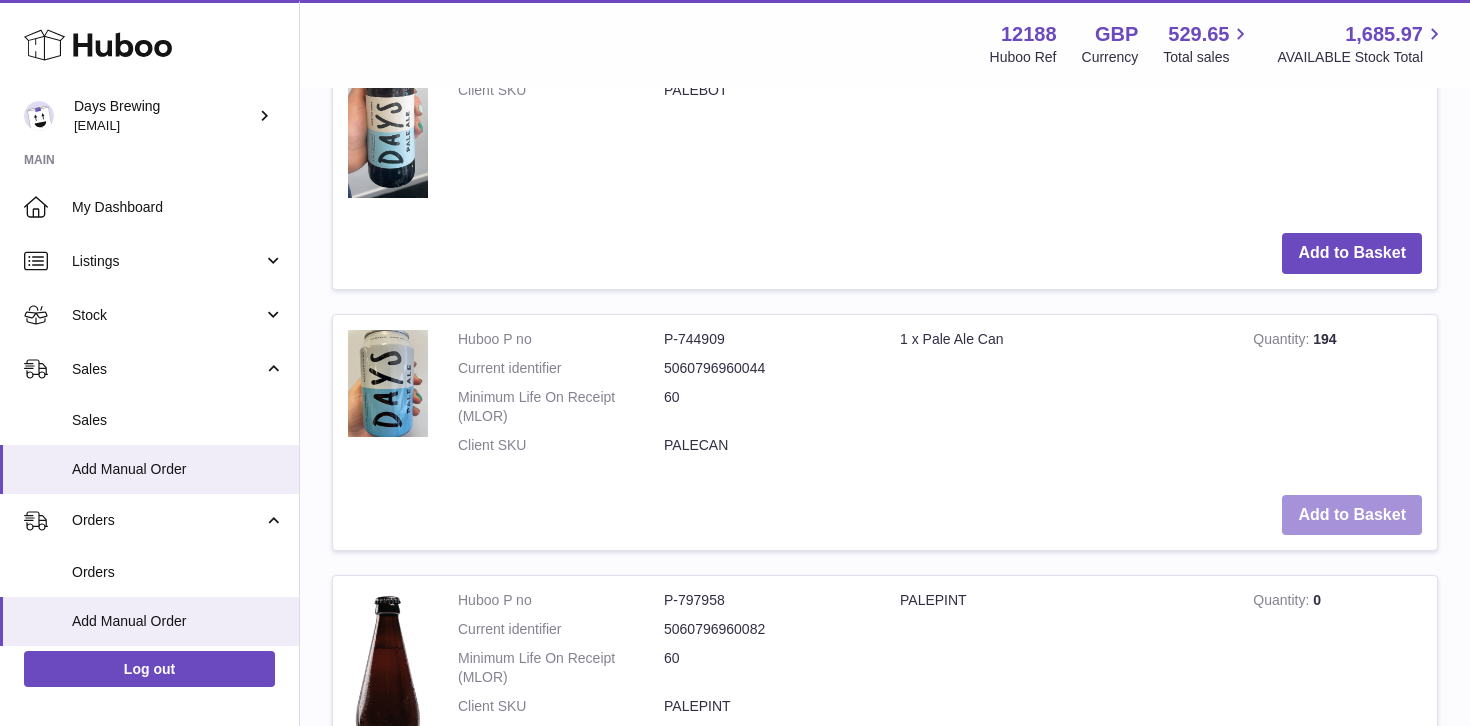 click on "Add to Basket" at bounding box center (1352, 515) 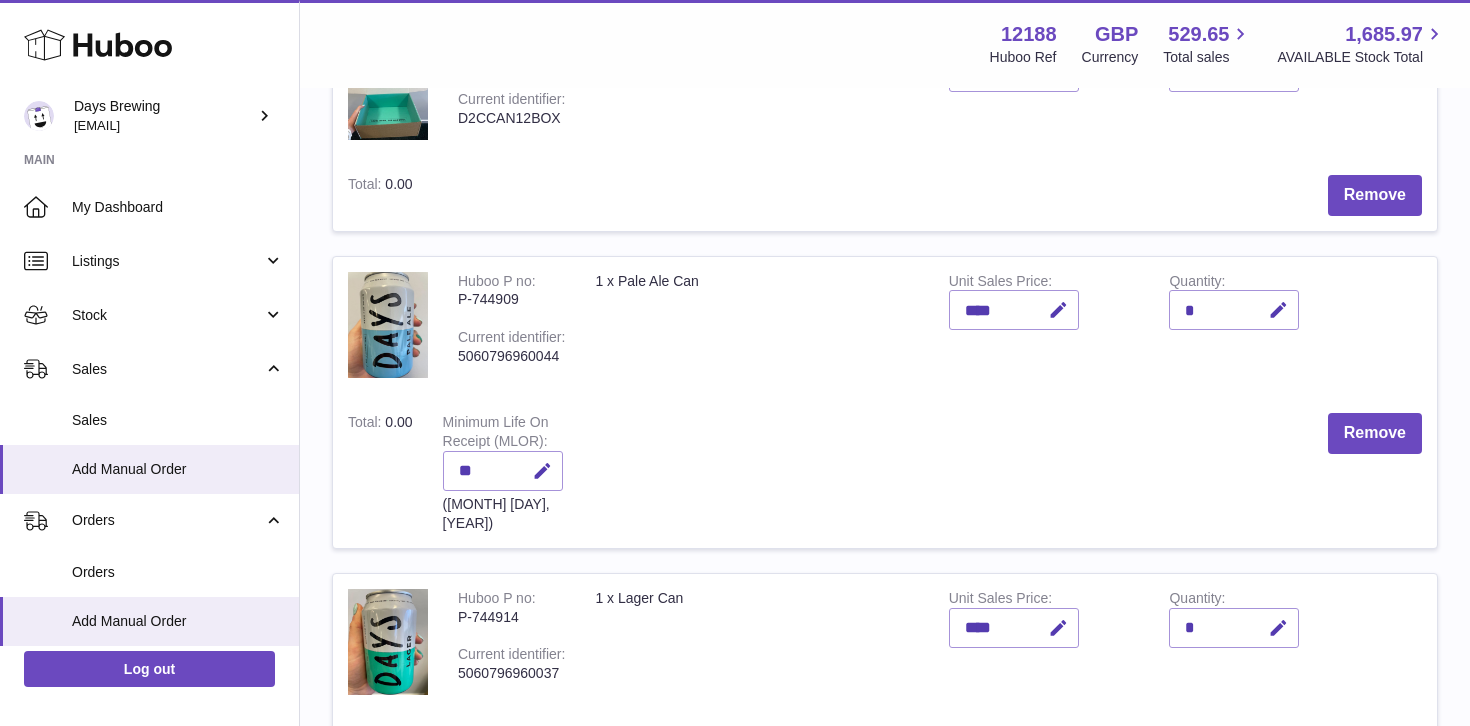 scroll, scrollTop: 348, scrollLeft: 0, axis: vertical 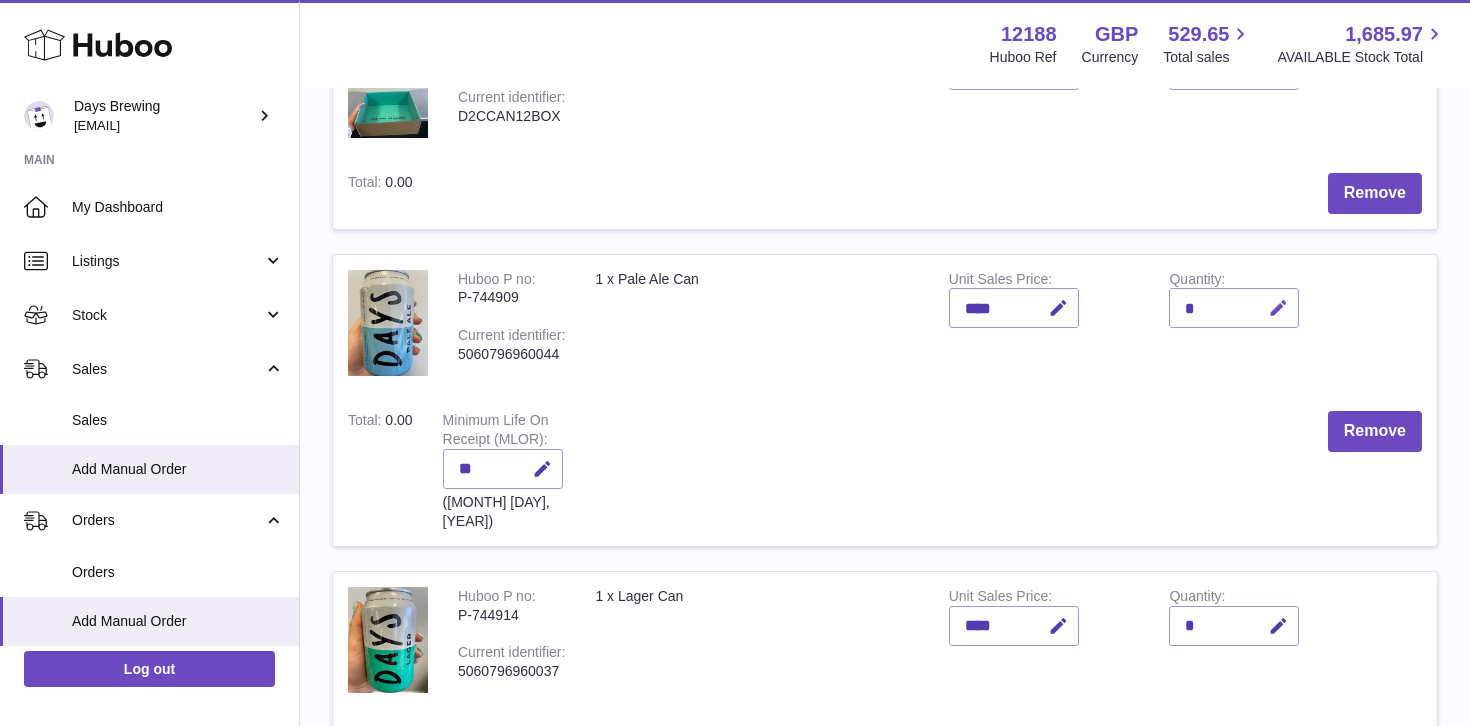 click at bounding box center [1278, 308] 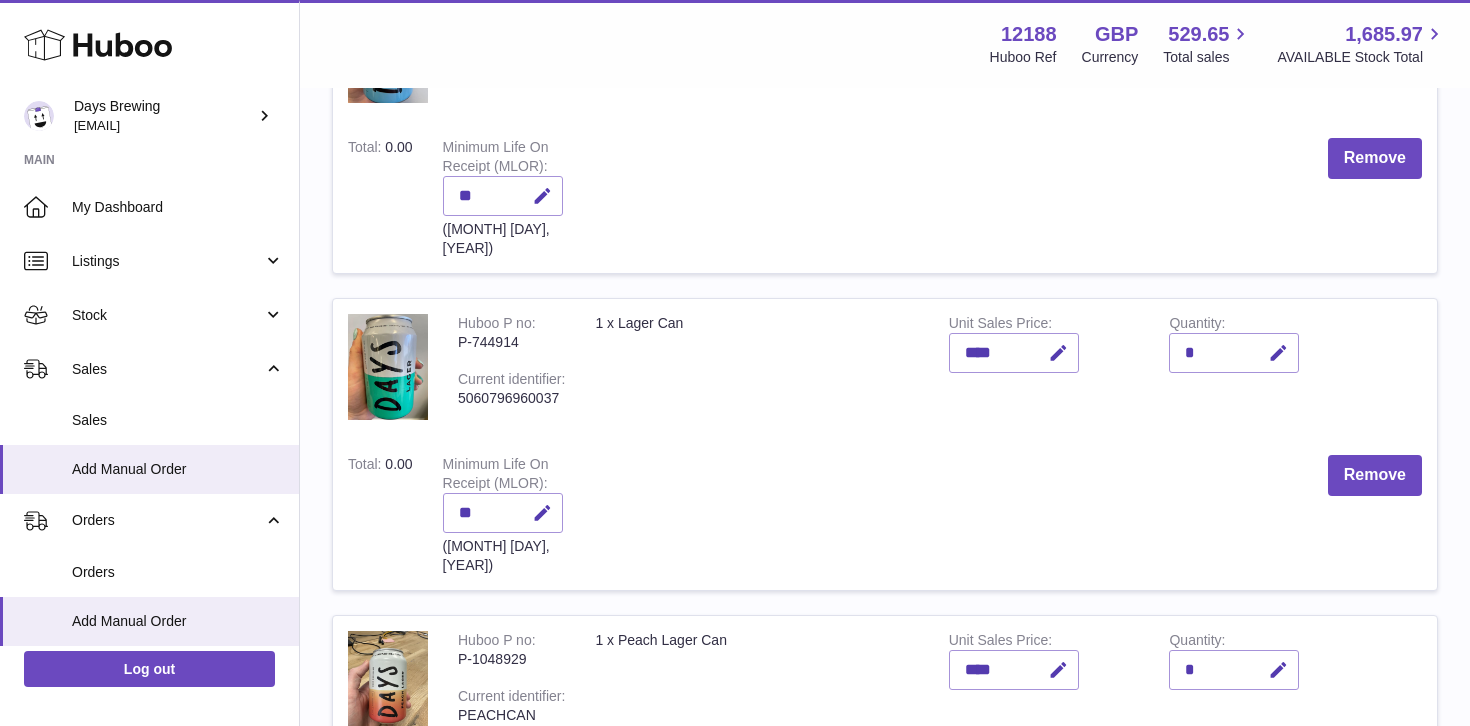 scroll, scrollTop: 622, scrollLeft: 0, axis: vertical 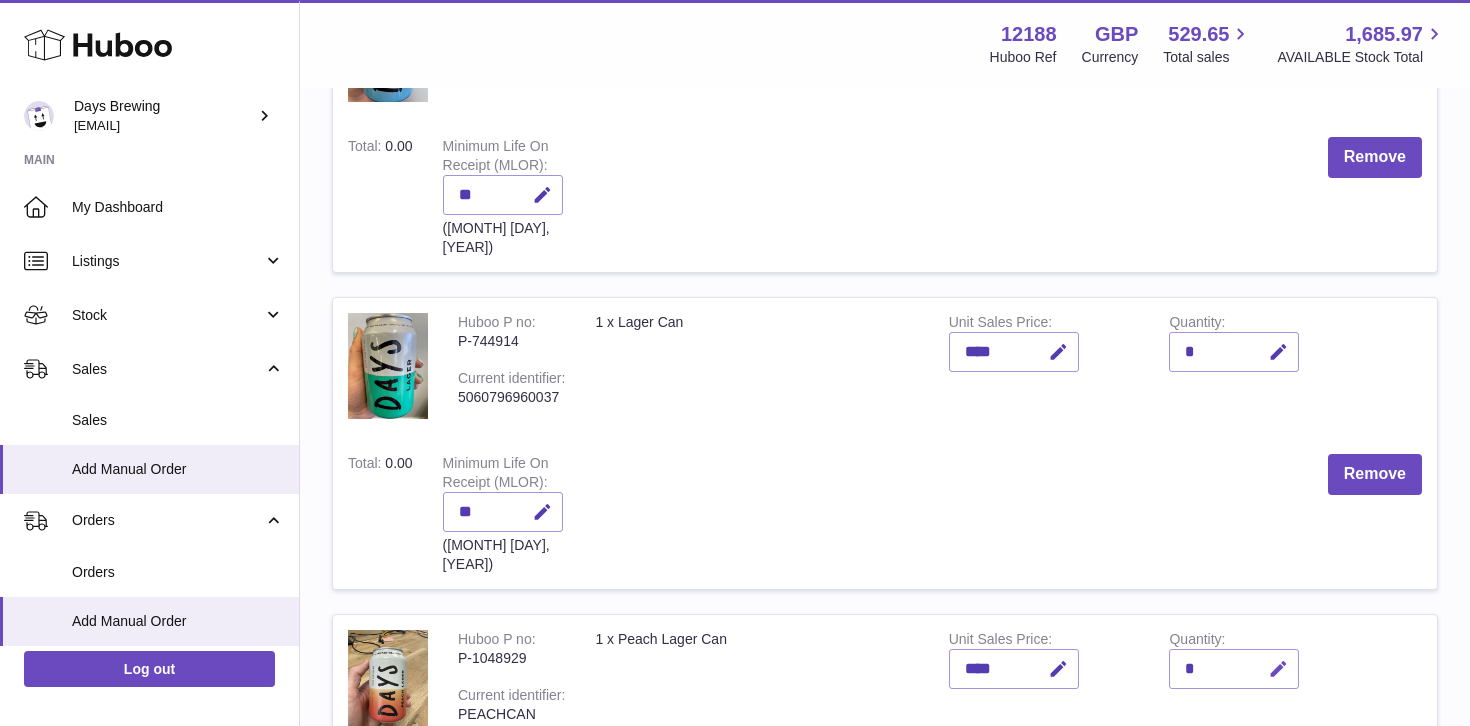 type 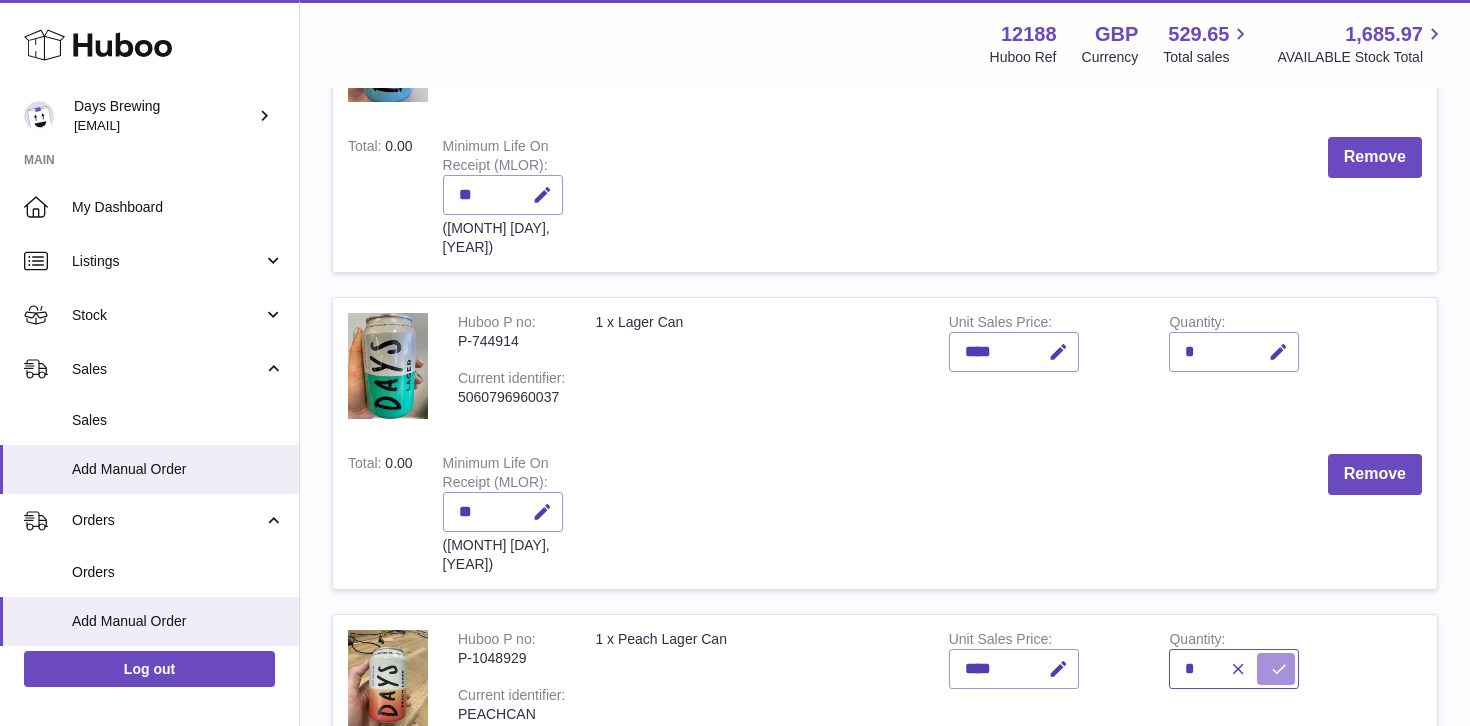 type on "*" 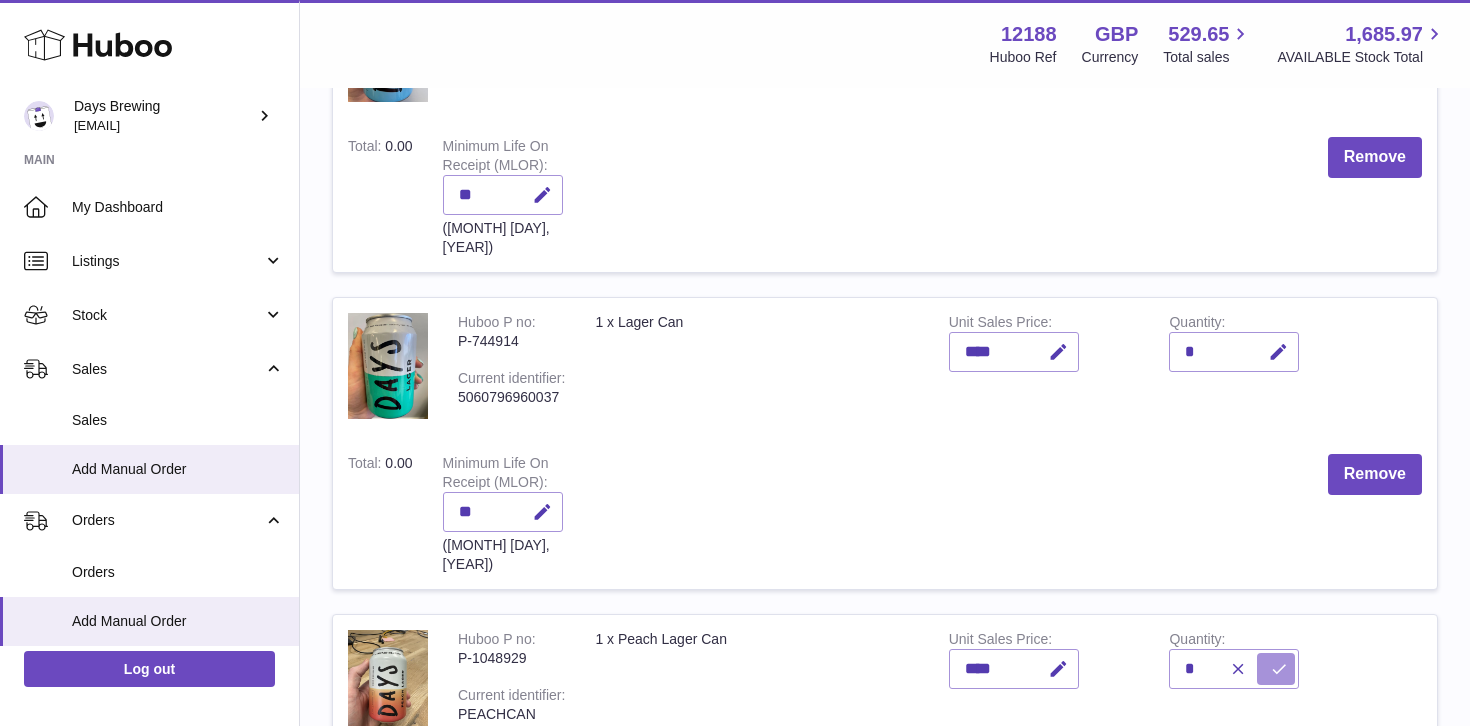 click at bounding box center (1279, 669) 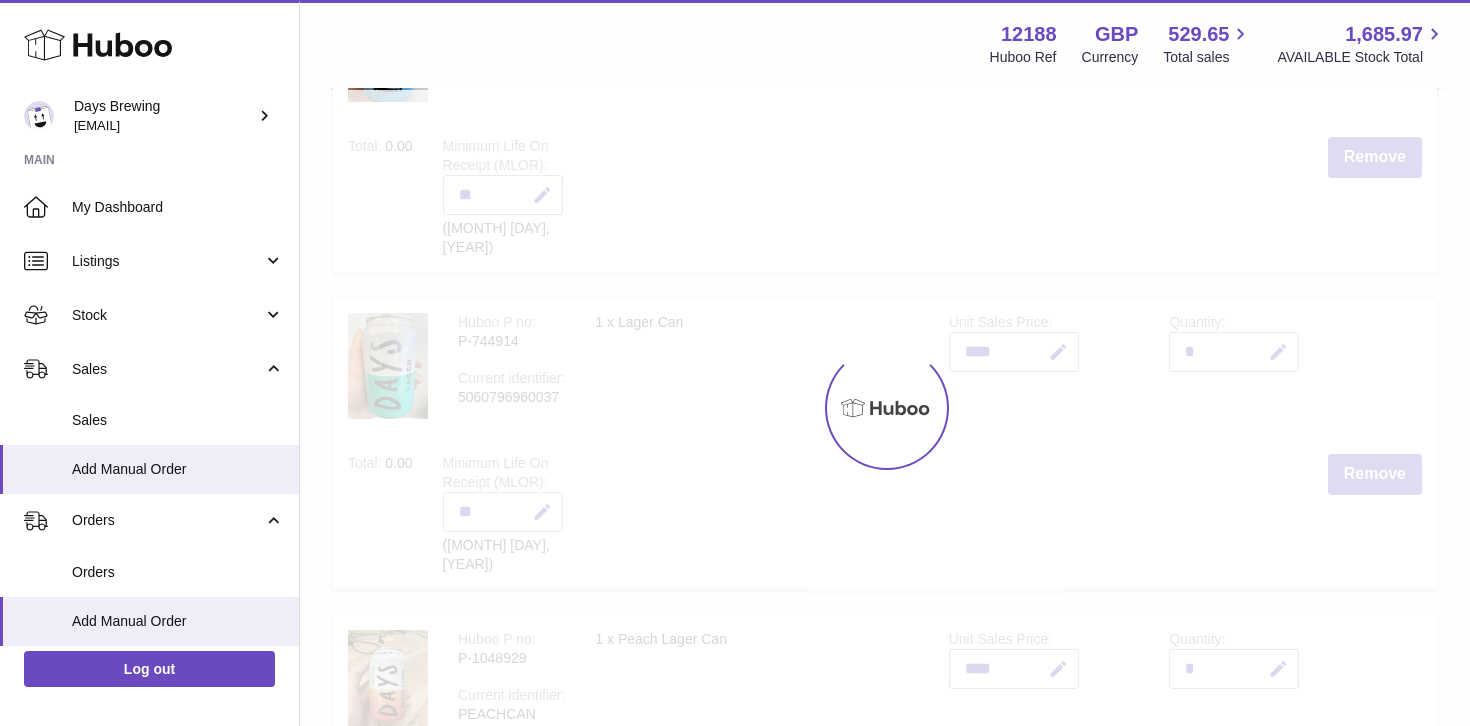 type on "*" 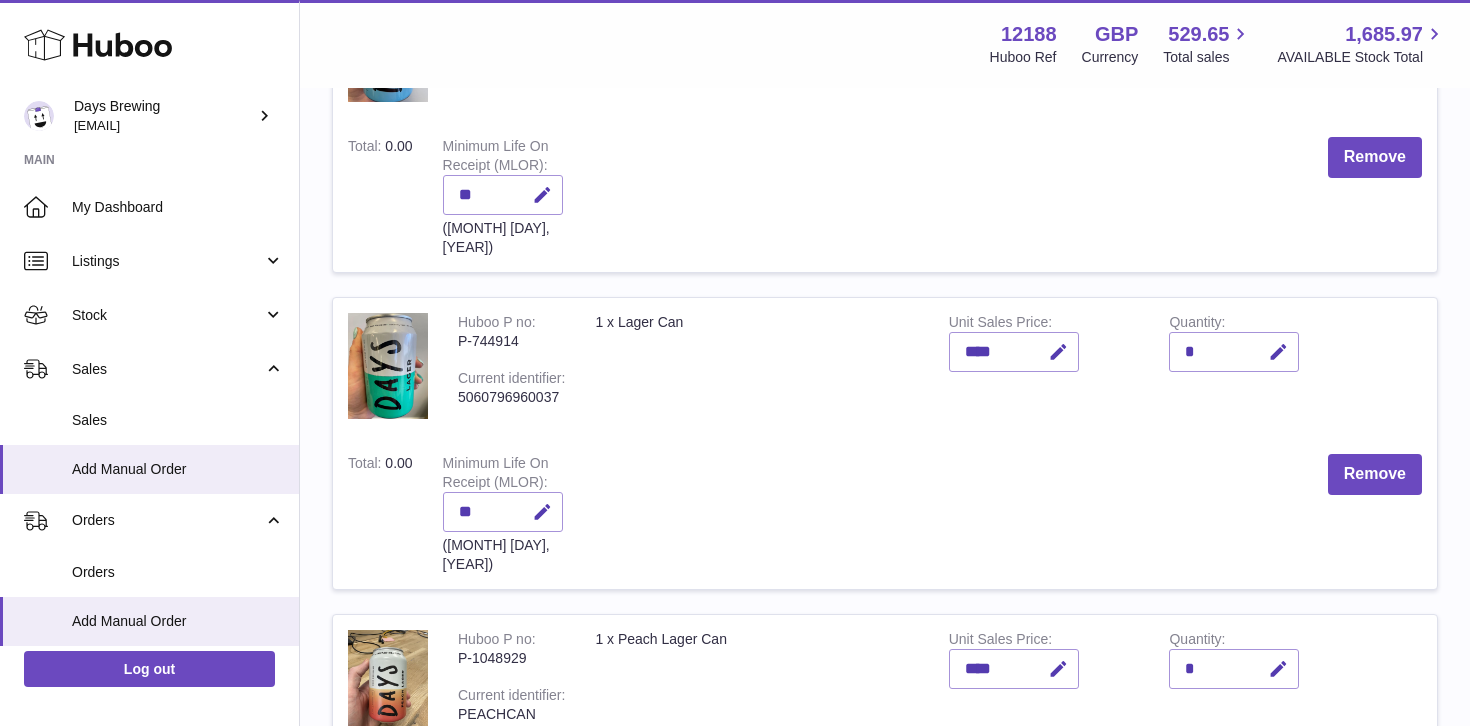 click on "*" at bounding box center [1234, 352] 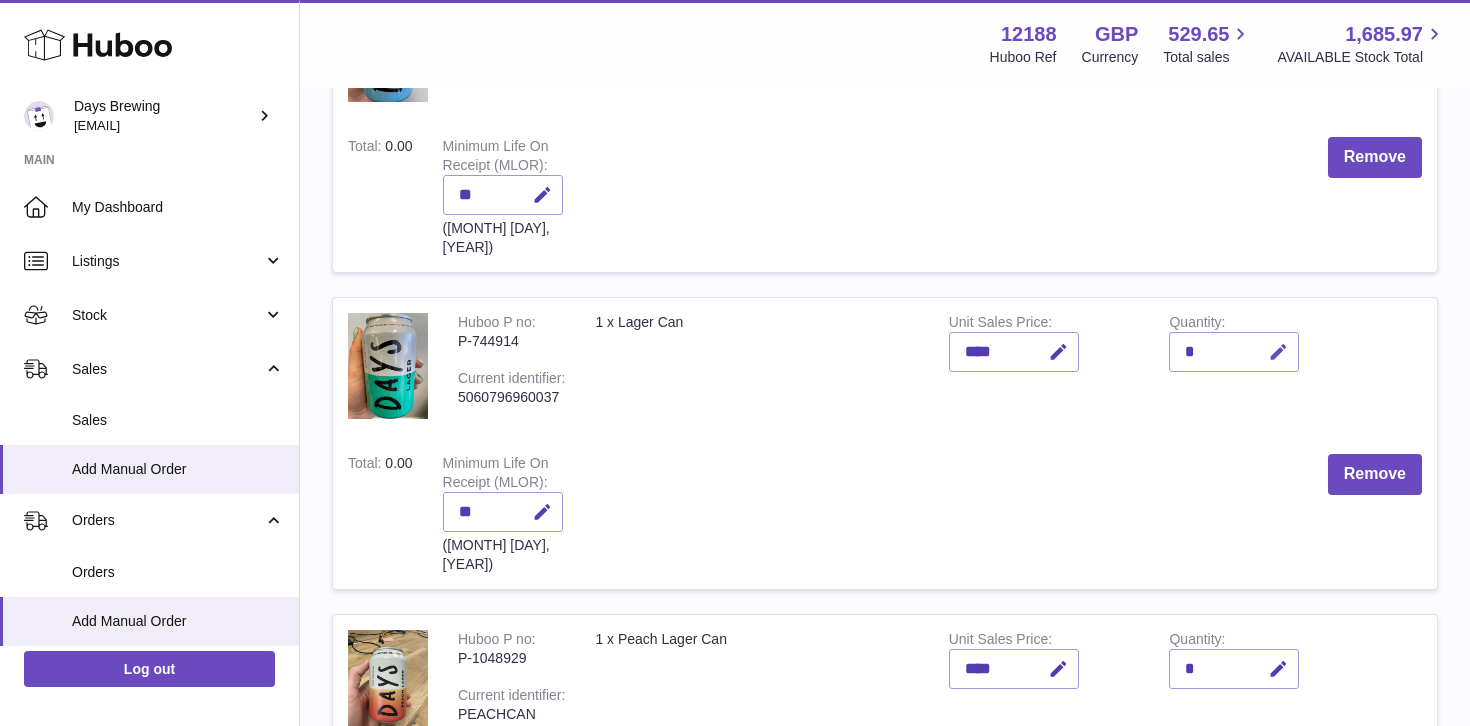 click at bounding box center [1278, 352] 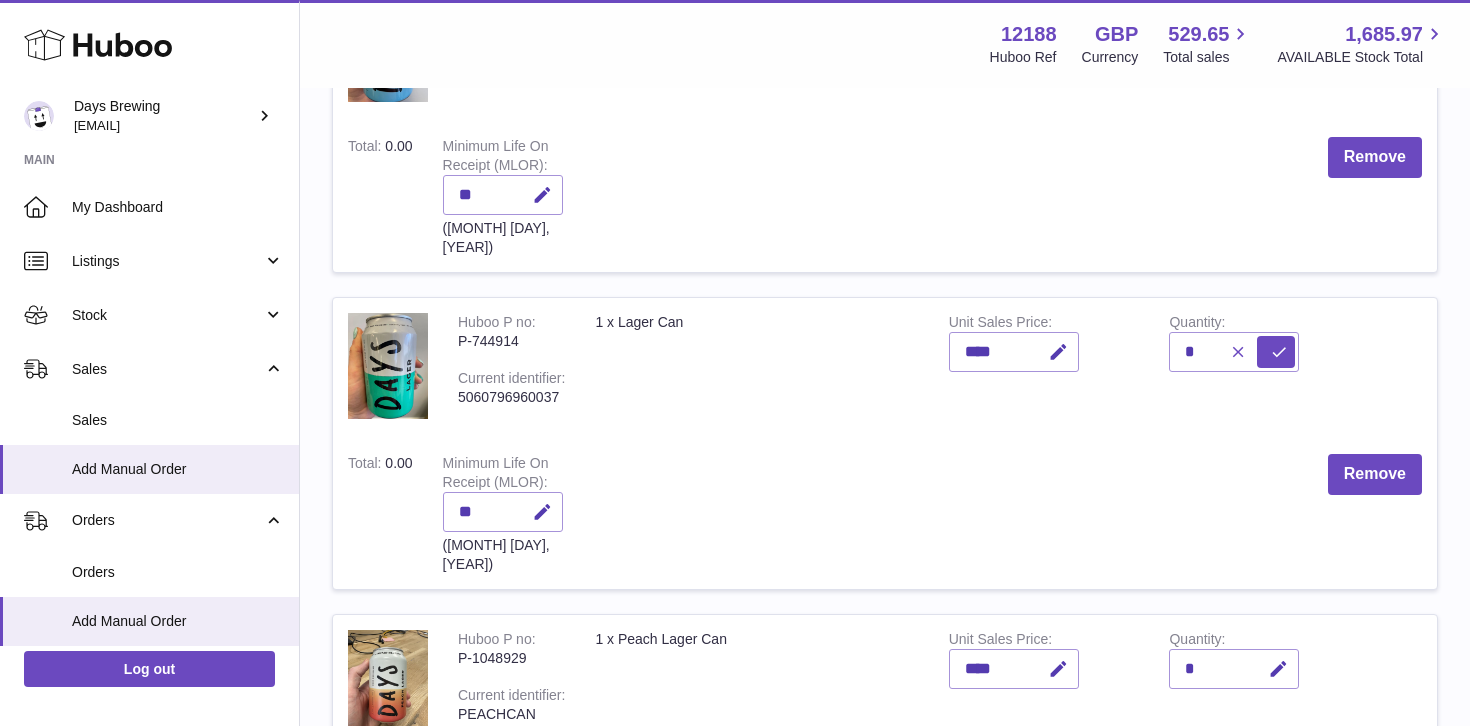 click at bounding box center [1235, 352] 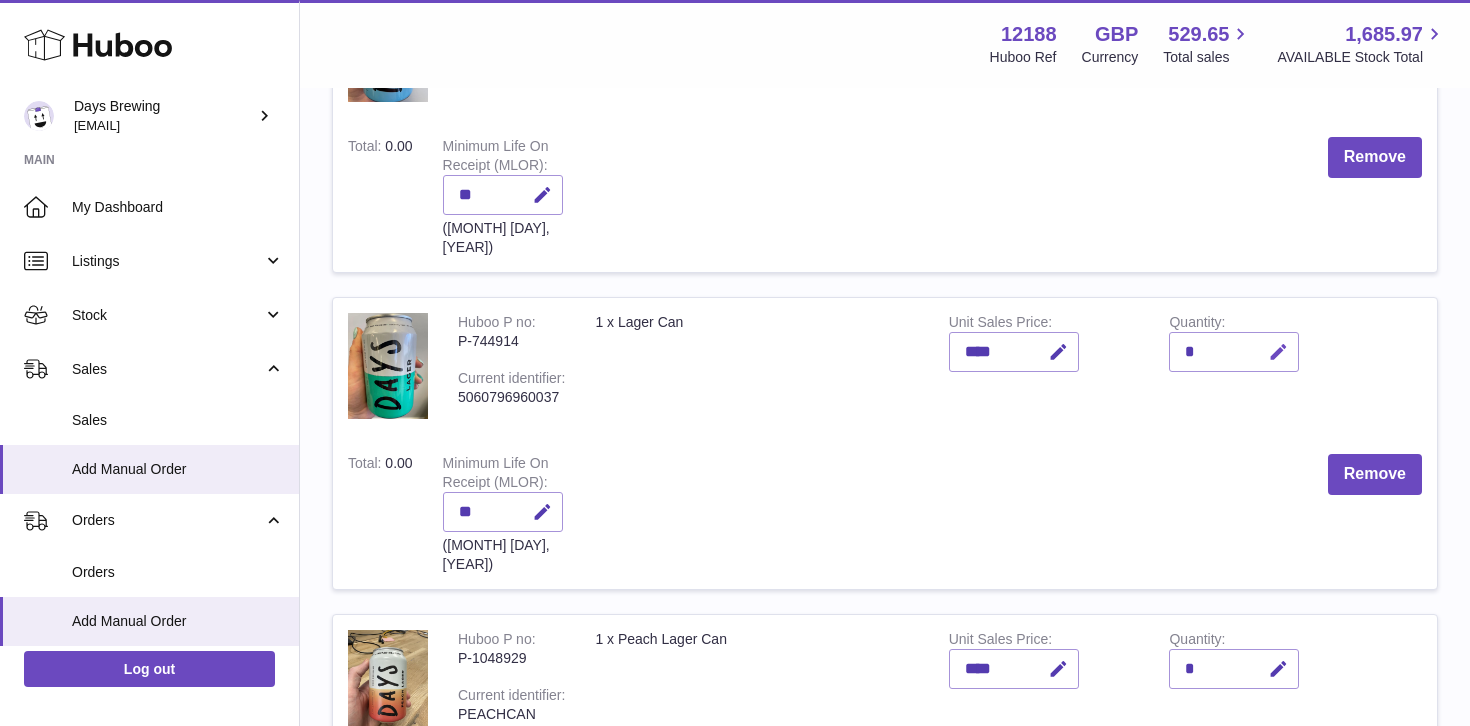 click at bounding box center [1278, 352] 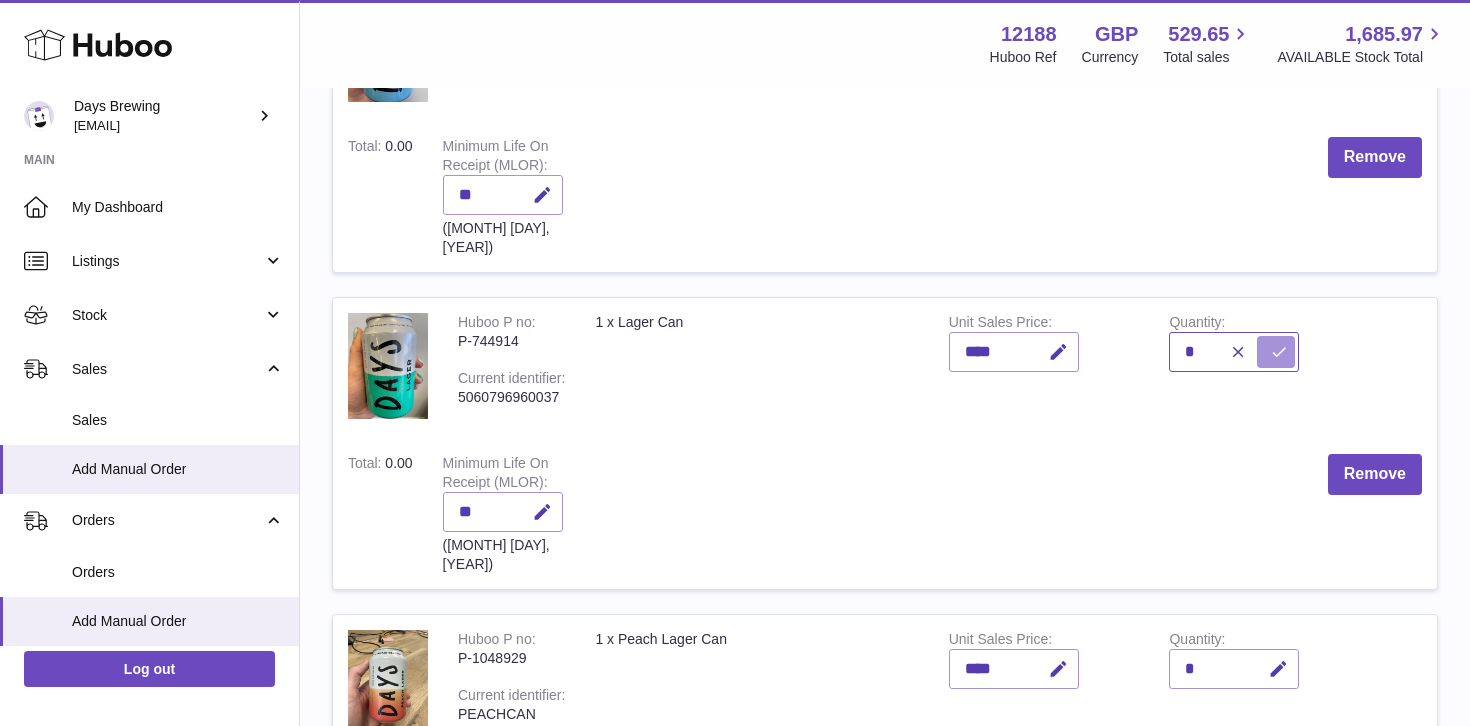 type on "*" 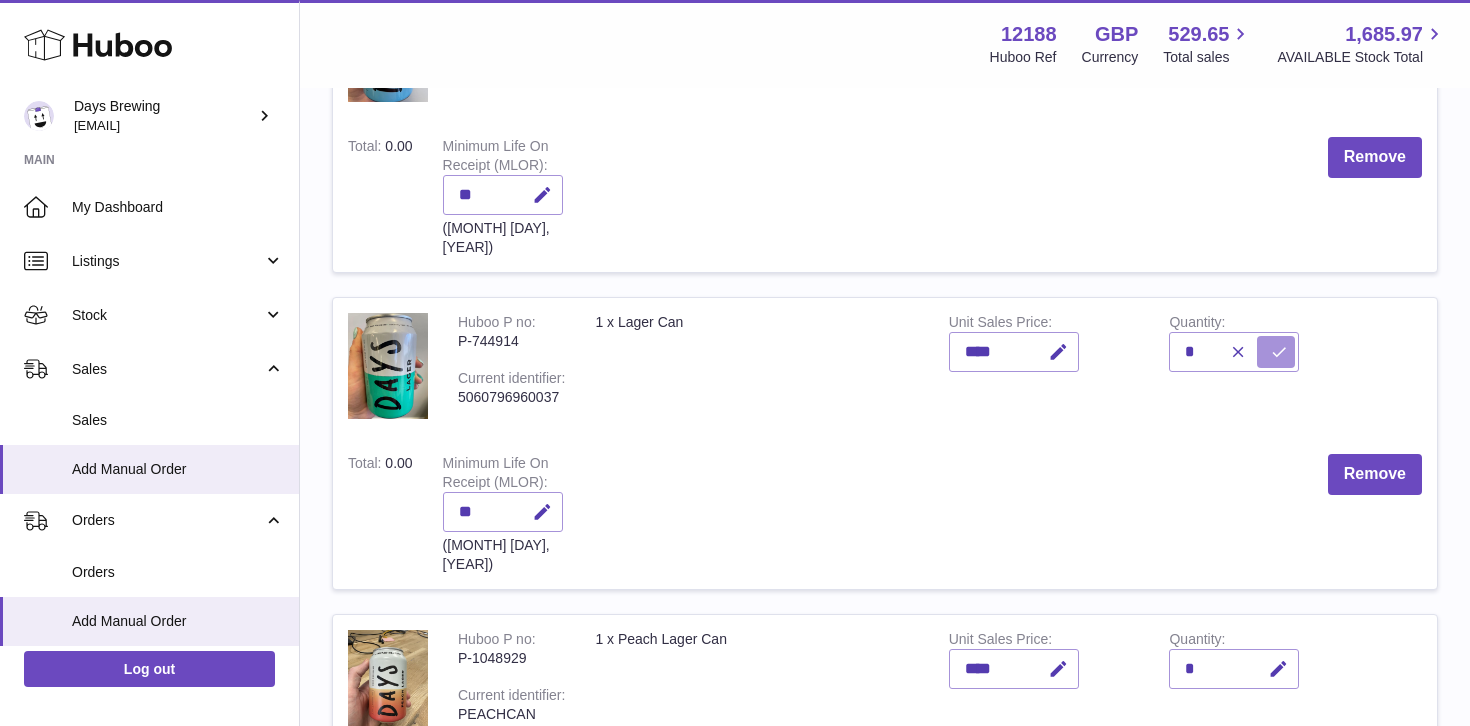 click at bounding box center [1279, 352] 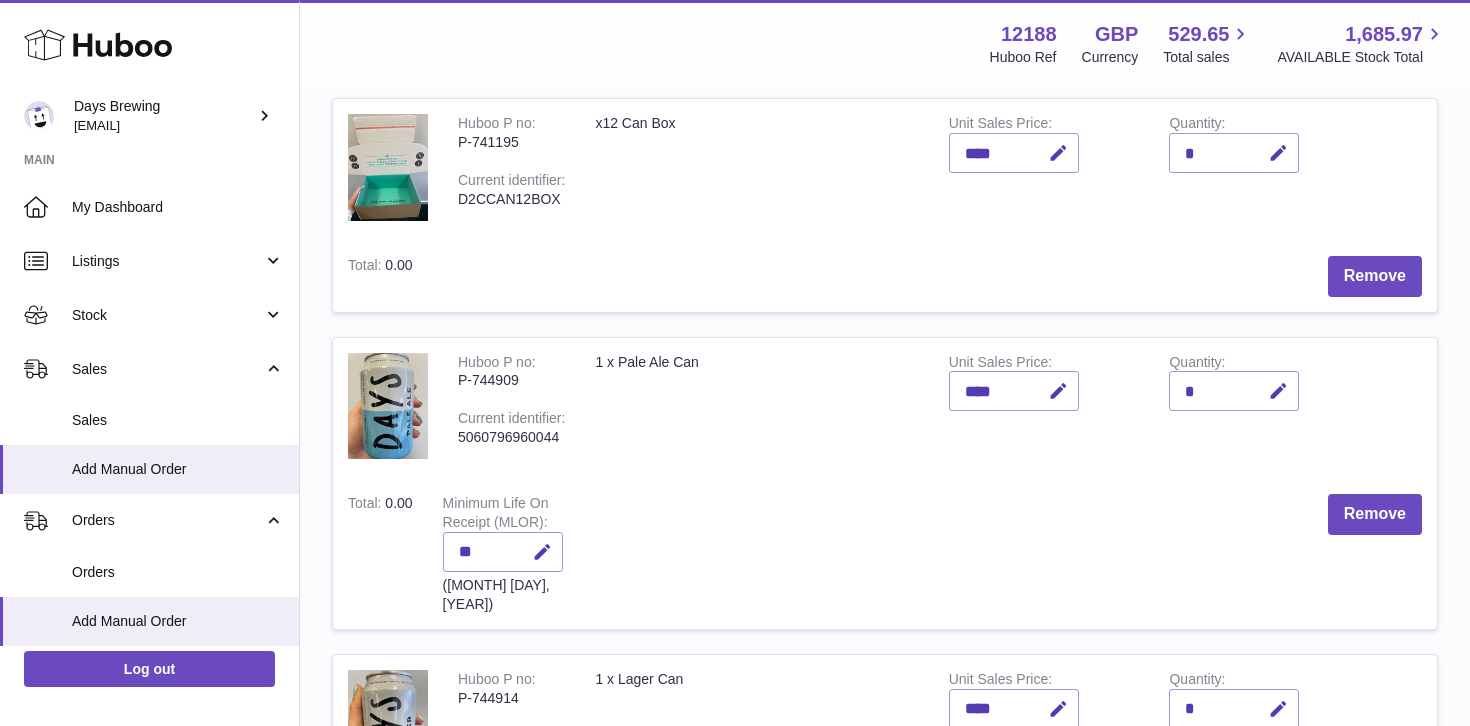 scroll, scrollTop: 251, scrollLeft: 0, axis: vertical 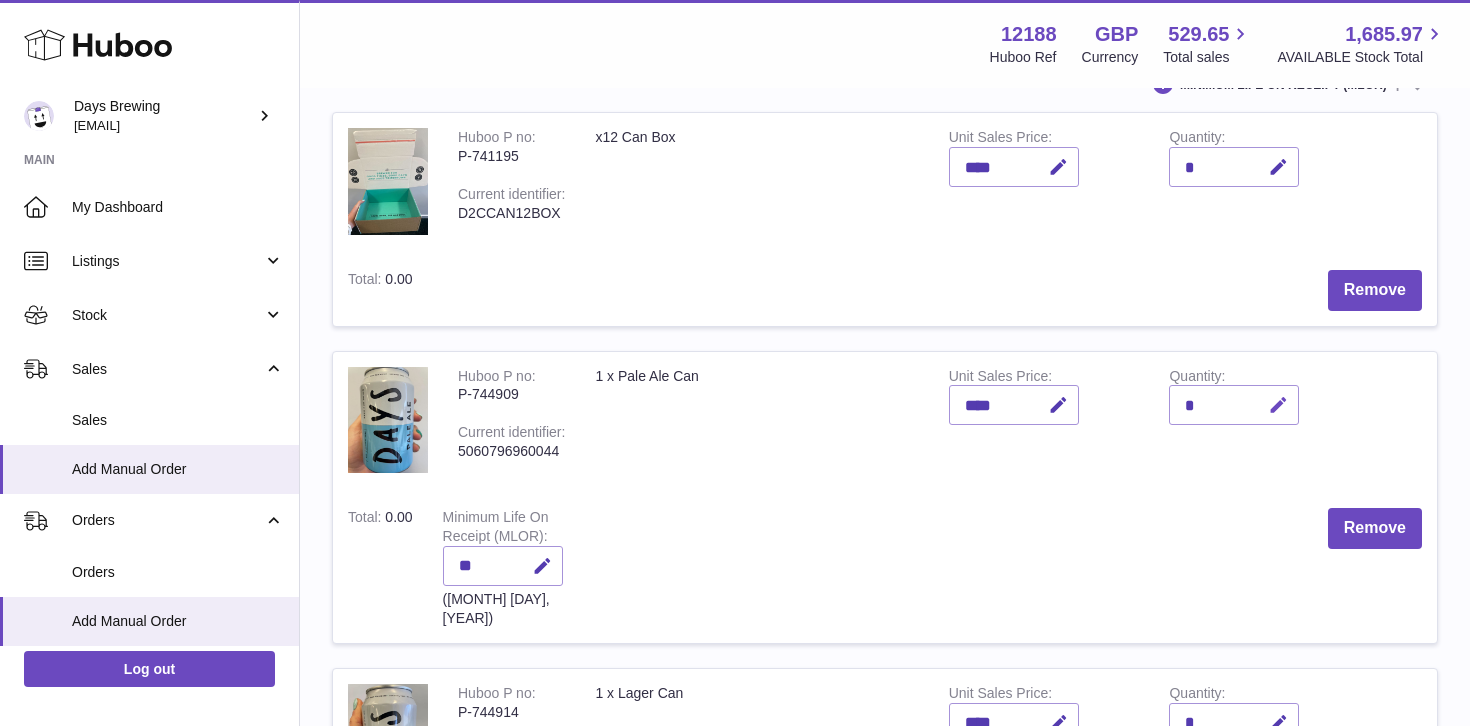 click at bounding box center (1278, 405) 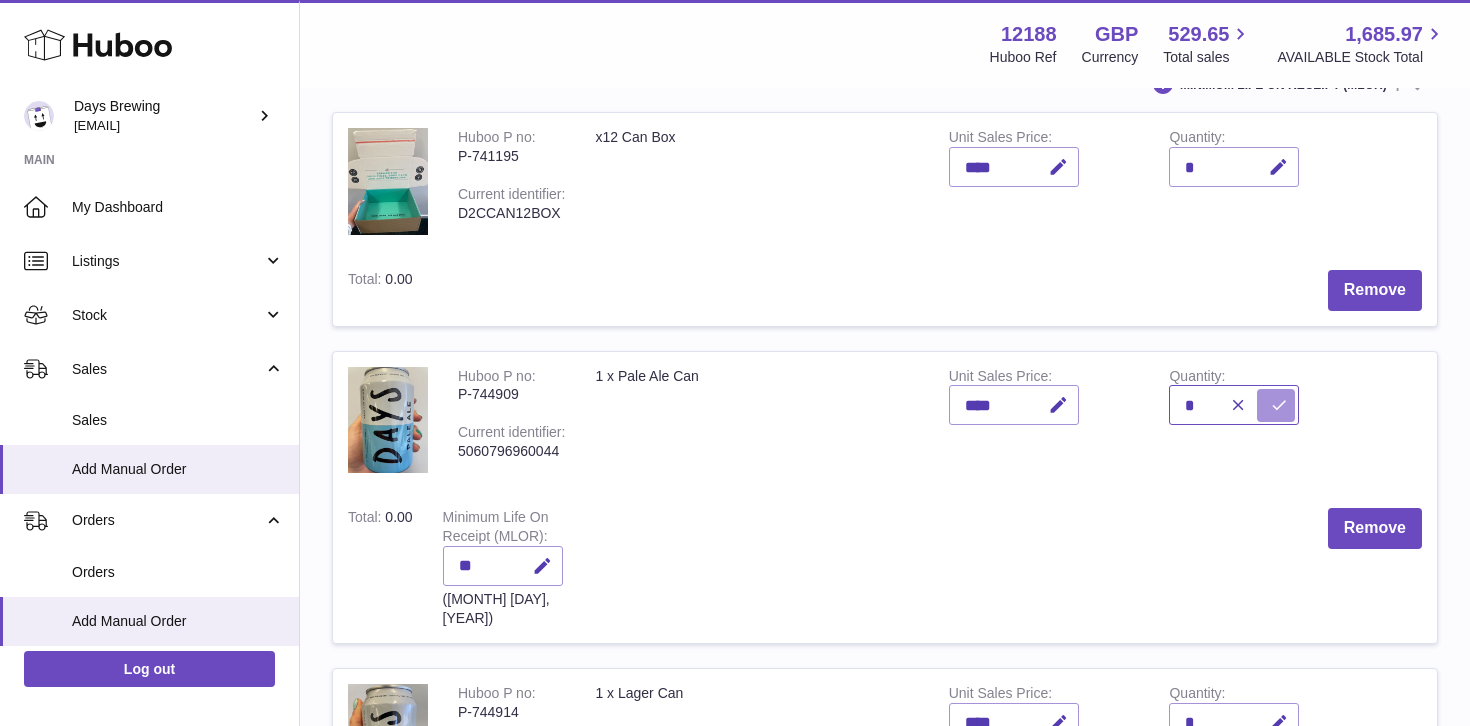 type on "*" 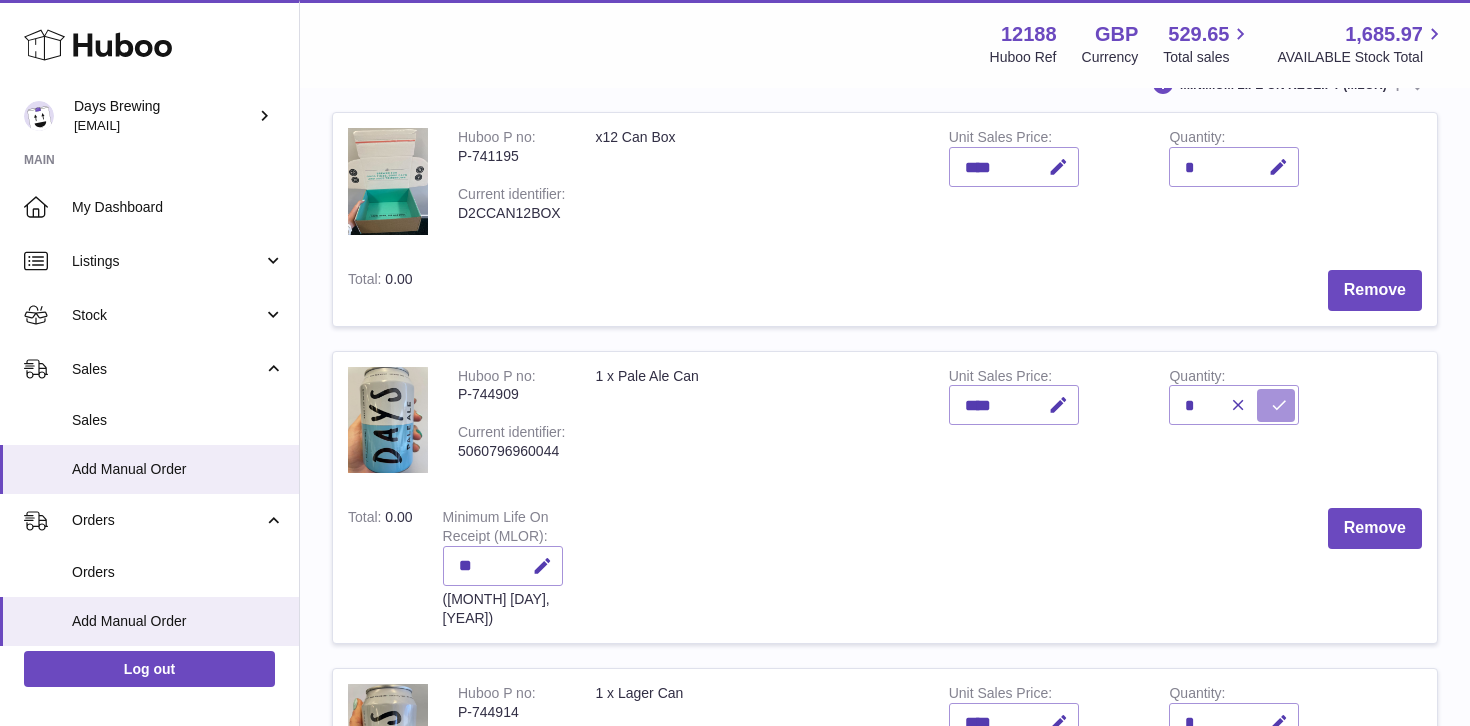 click at bounding box center [1279, 405] 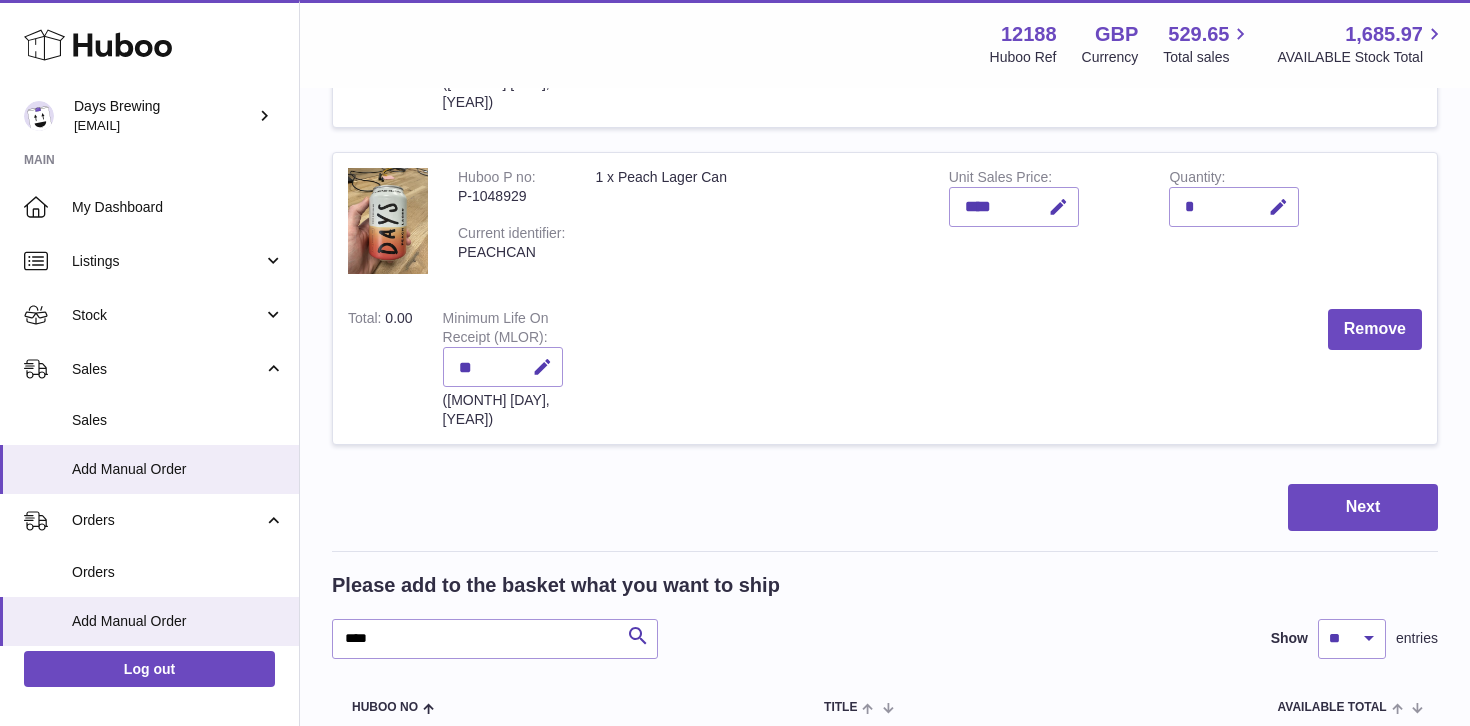 scroll, scrollTop: 1120, scrollLeft: 0, axis: vertical 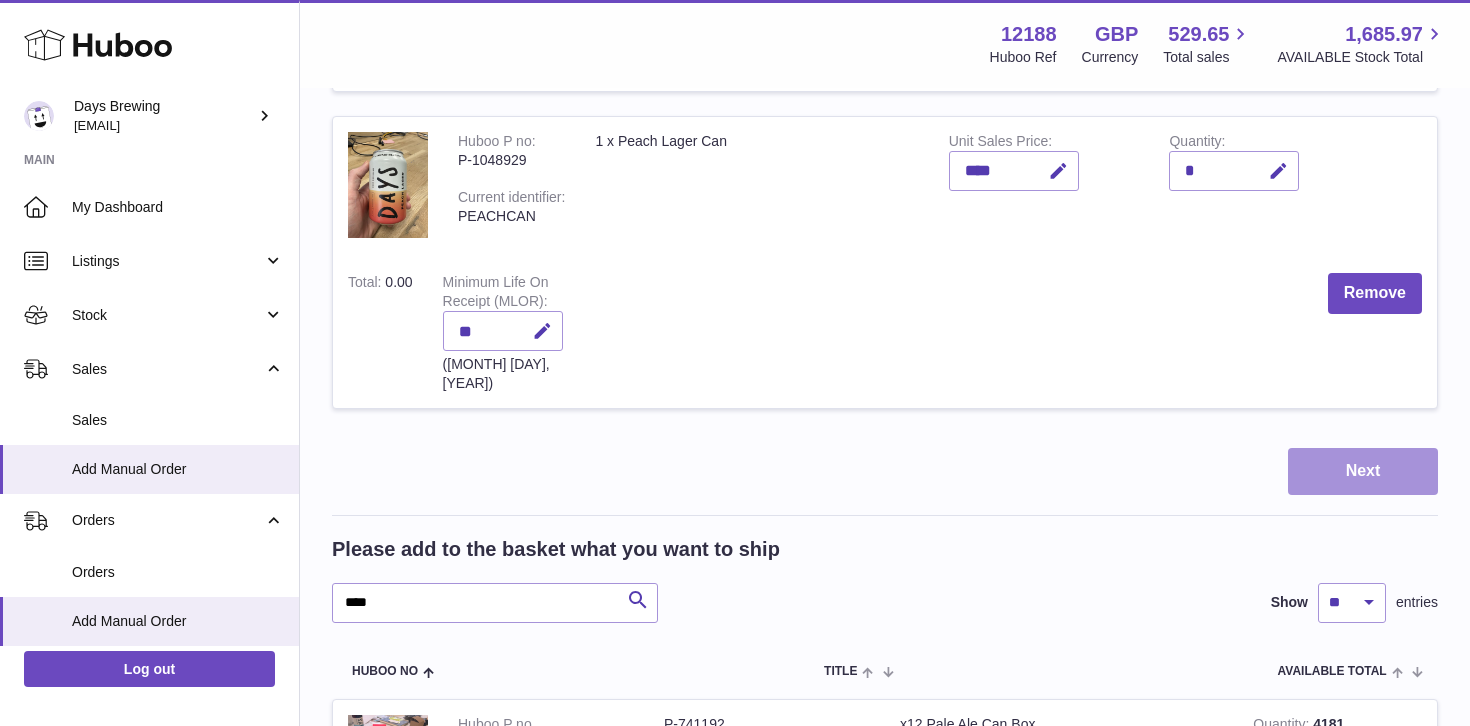click on "Next" at bounding box center [1363, 471] 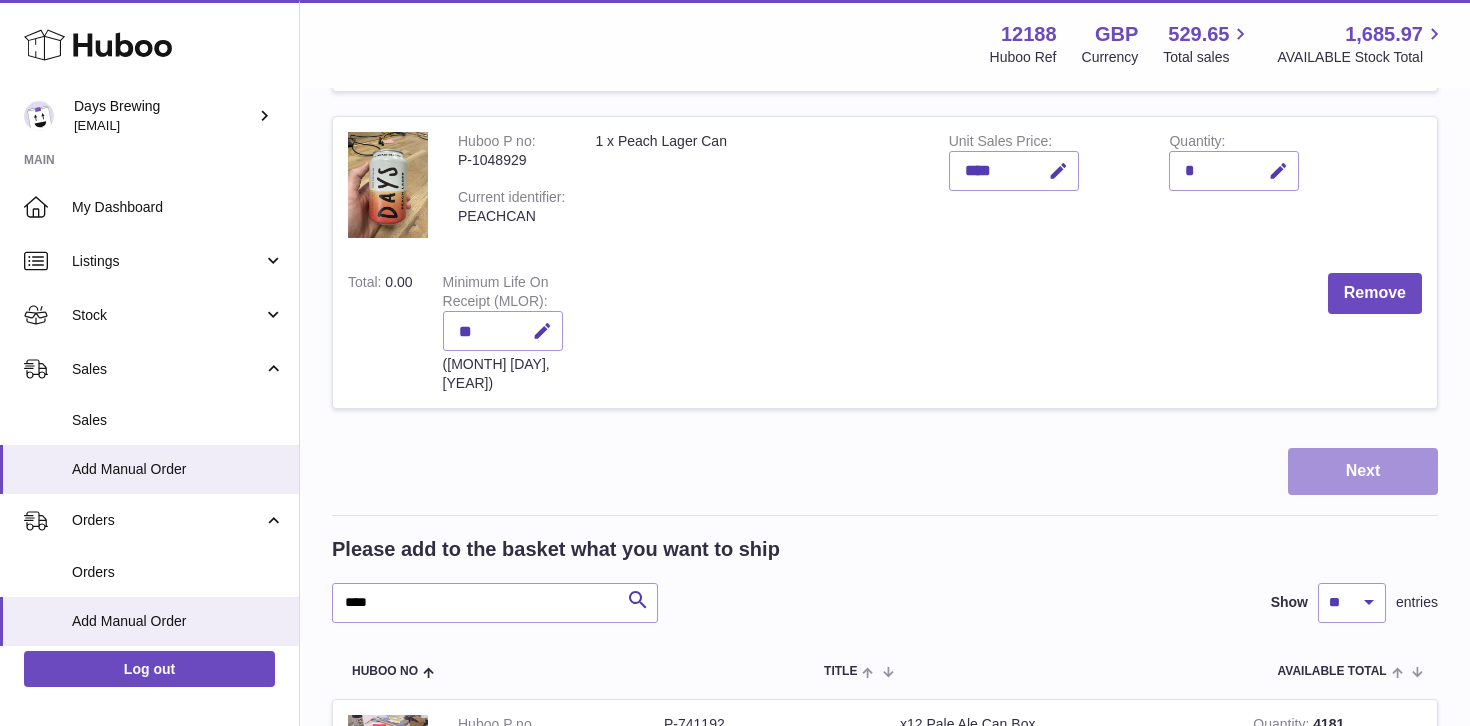 scroll, scrollTop: 0, scrollLeft: 0, axis: both 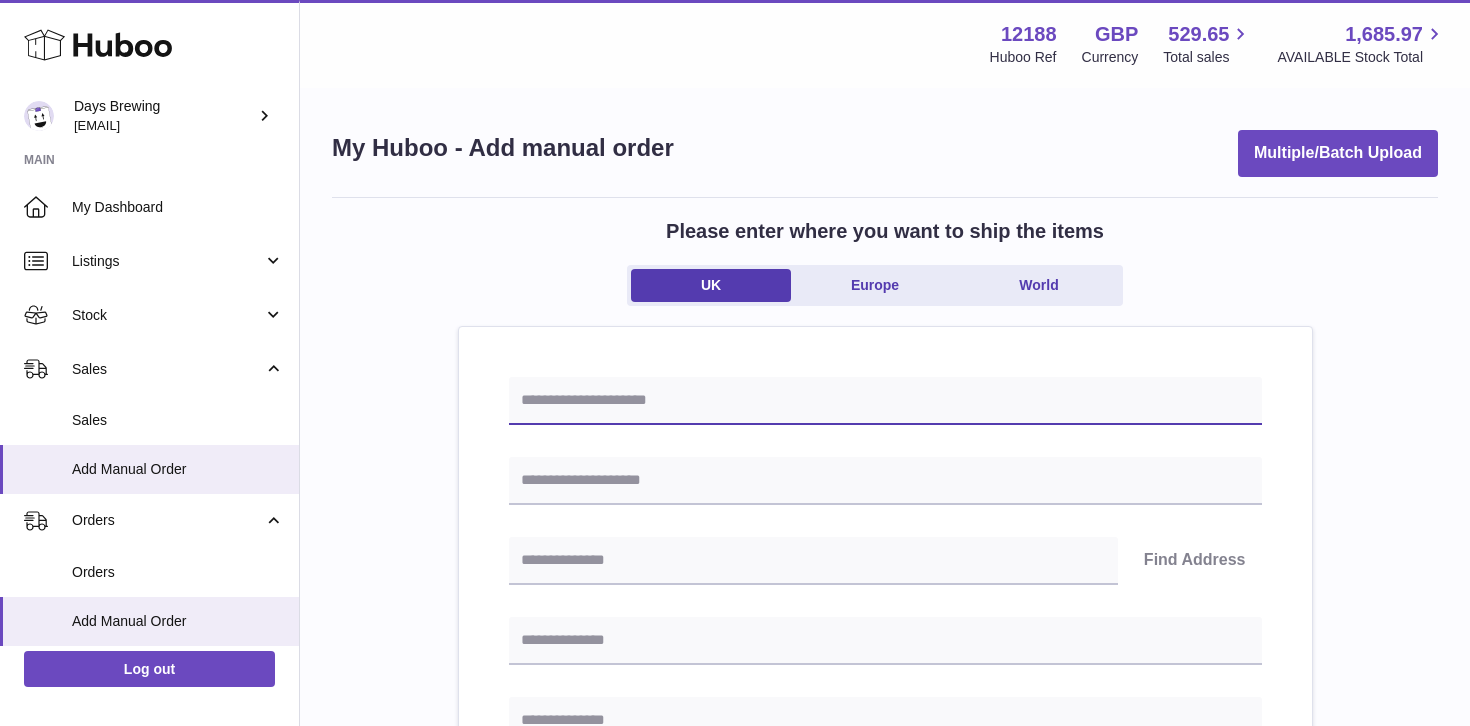 click at bounding box center [885, 401] 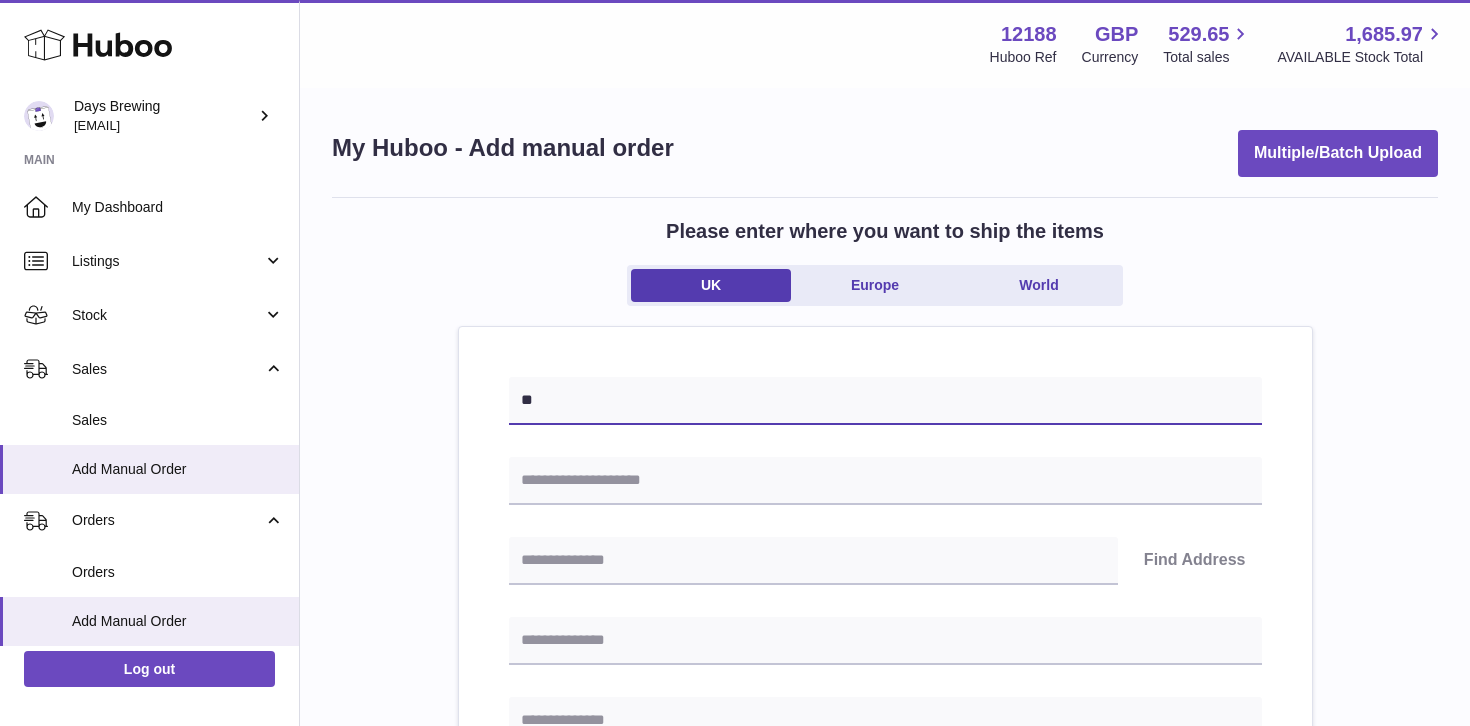 type on "*" 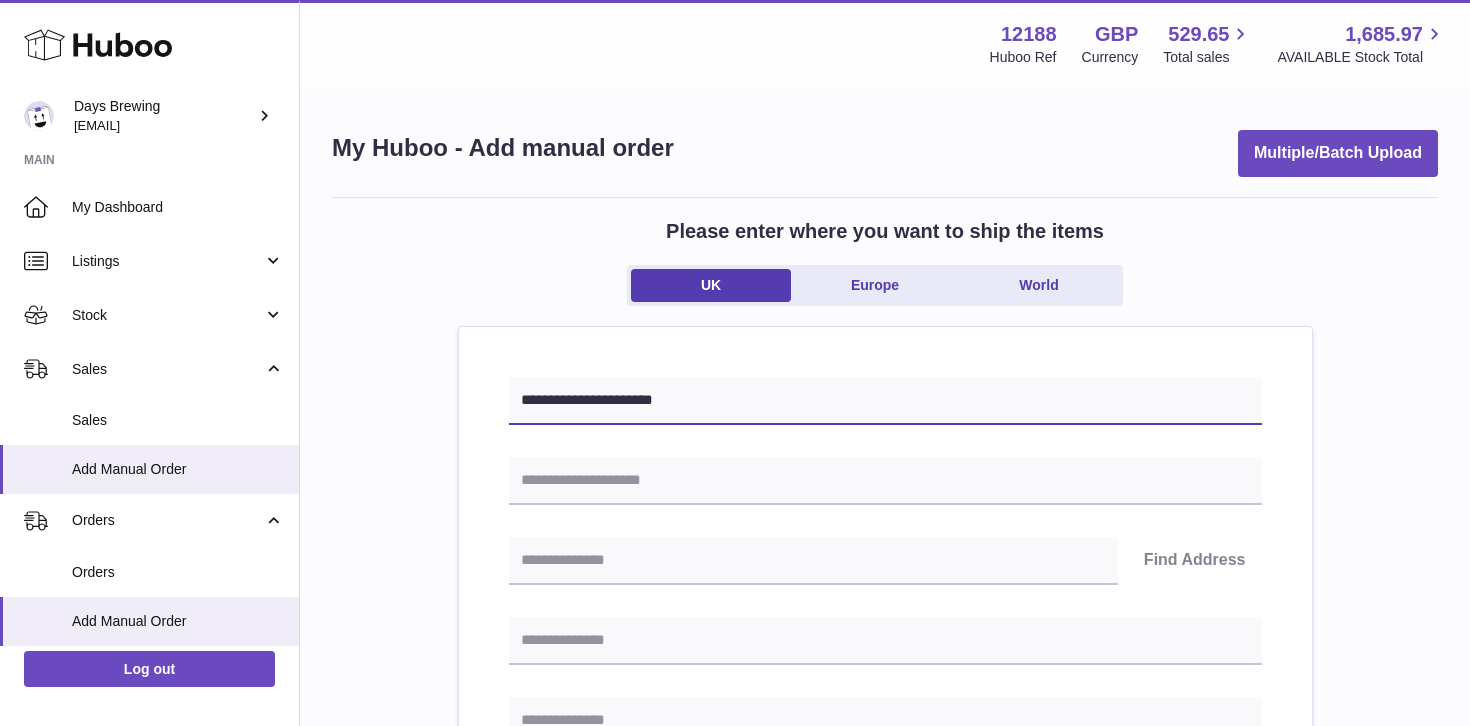 click on "**********" at bounding box center [885, 401] 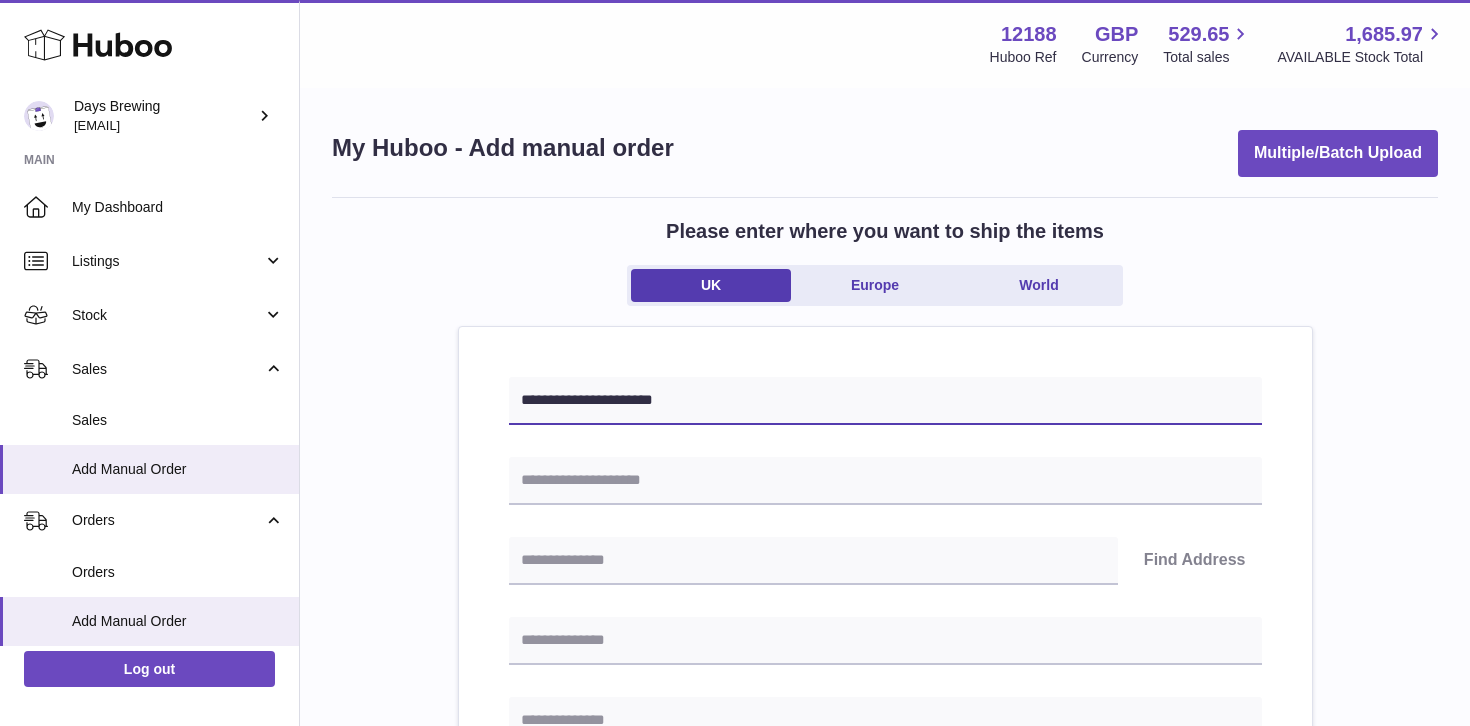 click on "**********" at bounding box center (885, 401) 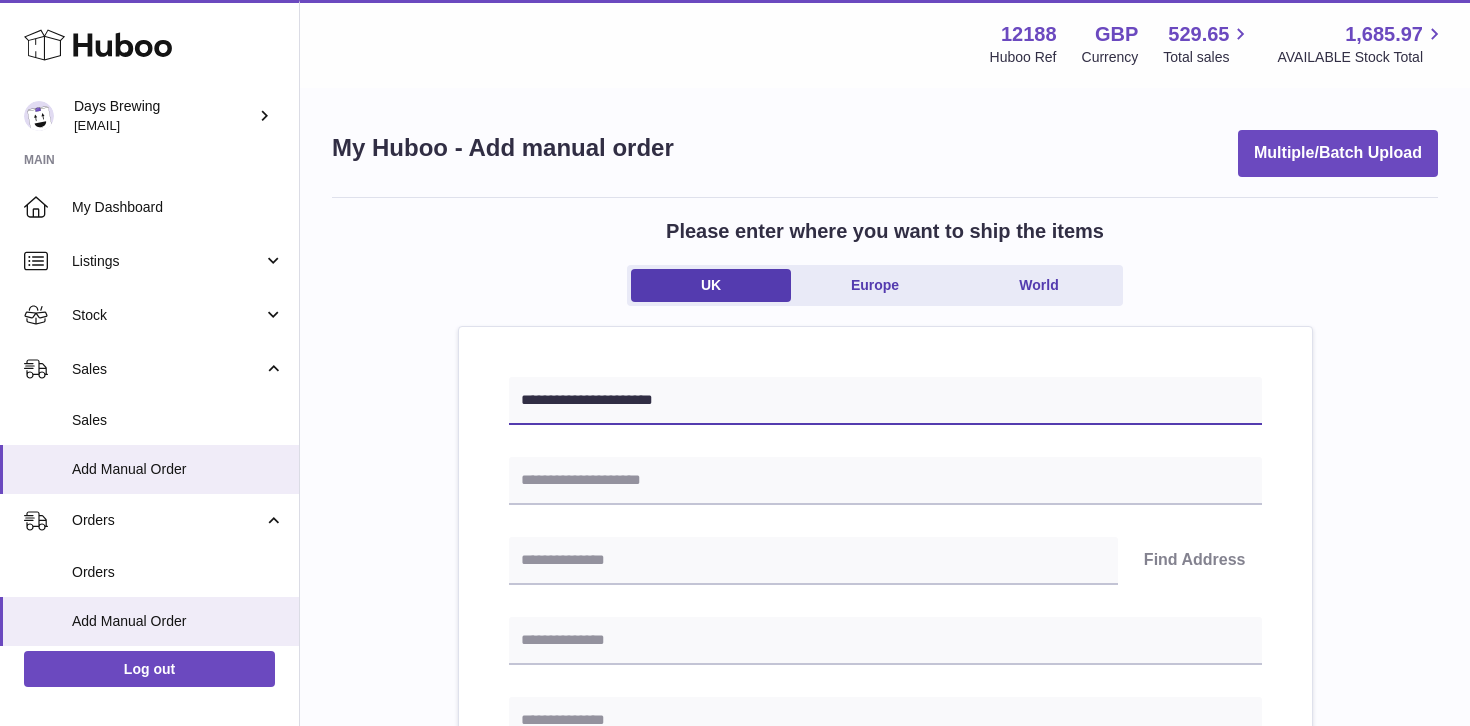 type on "**********" 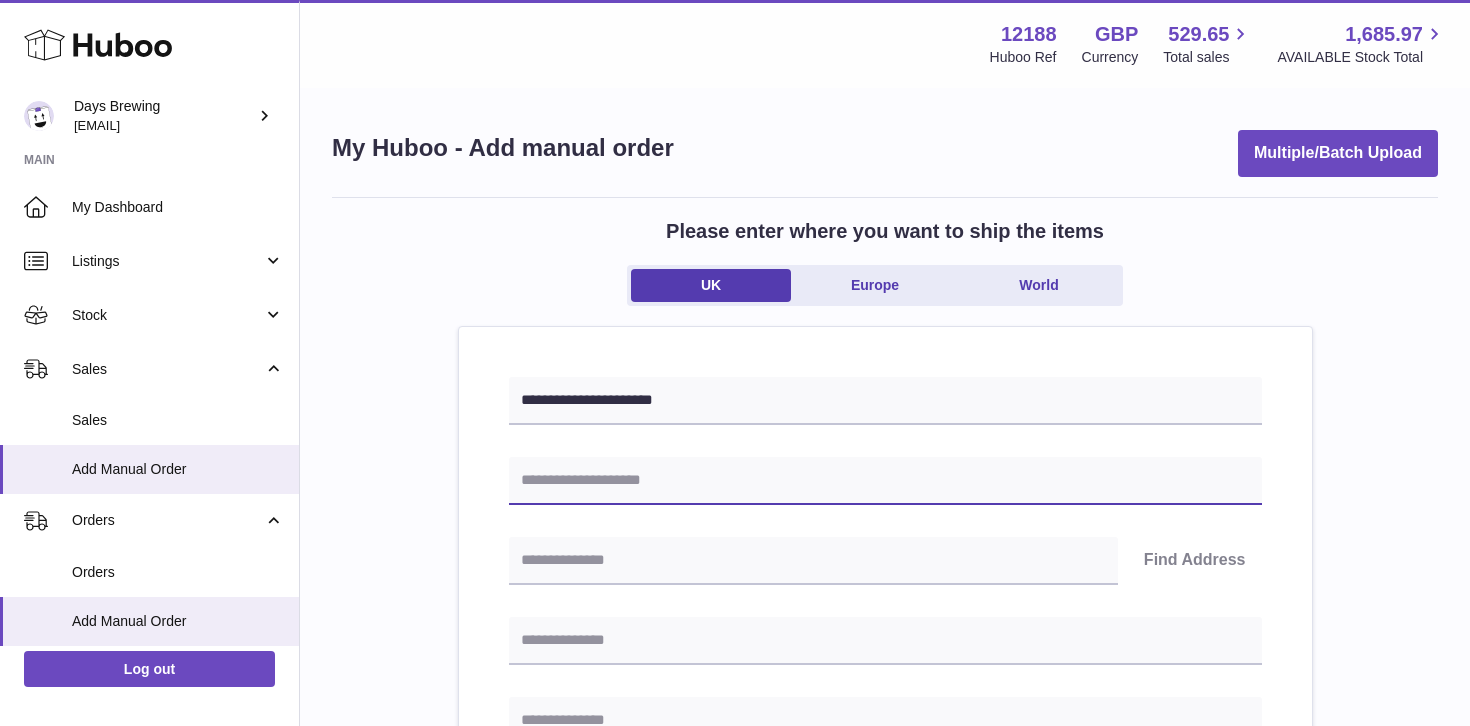 paste on "**********" 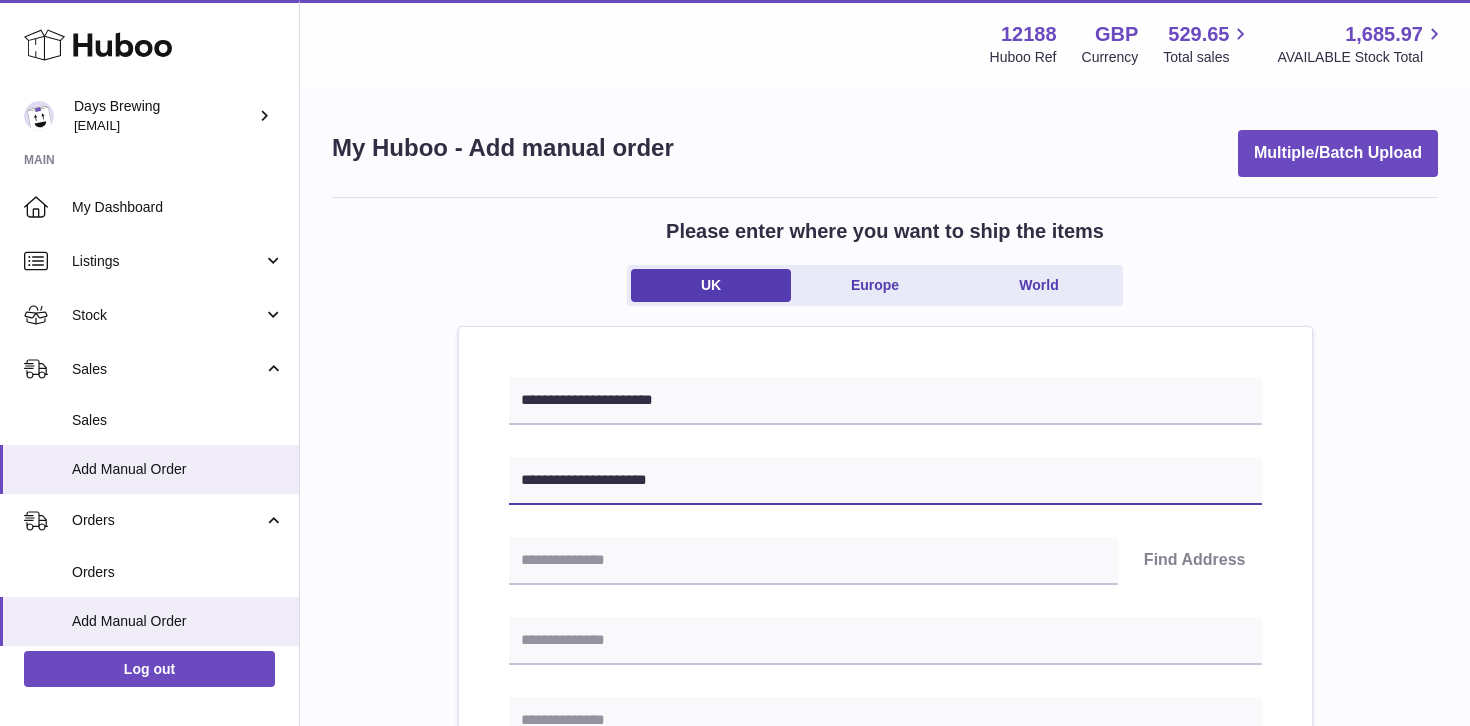 click on "**********" at bounding box center [885, 481] 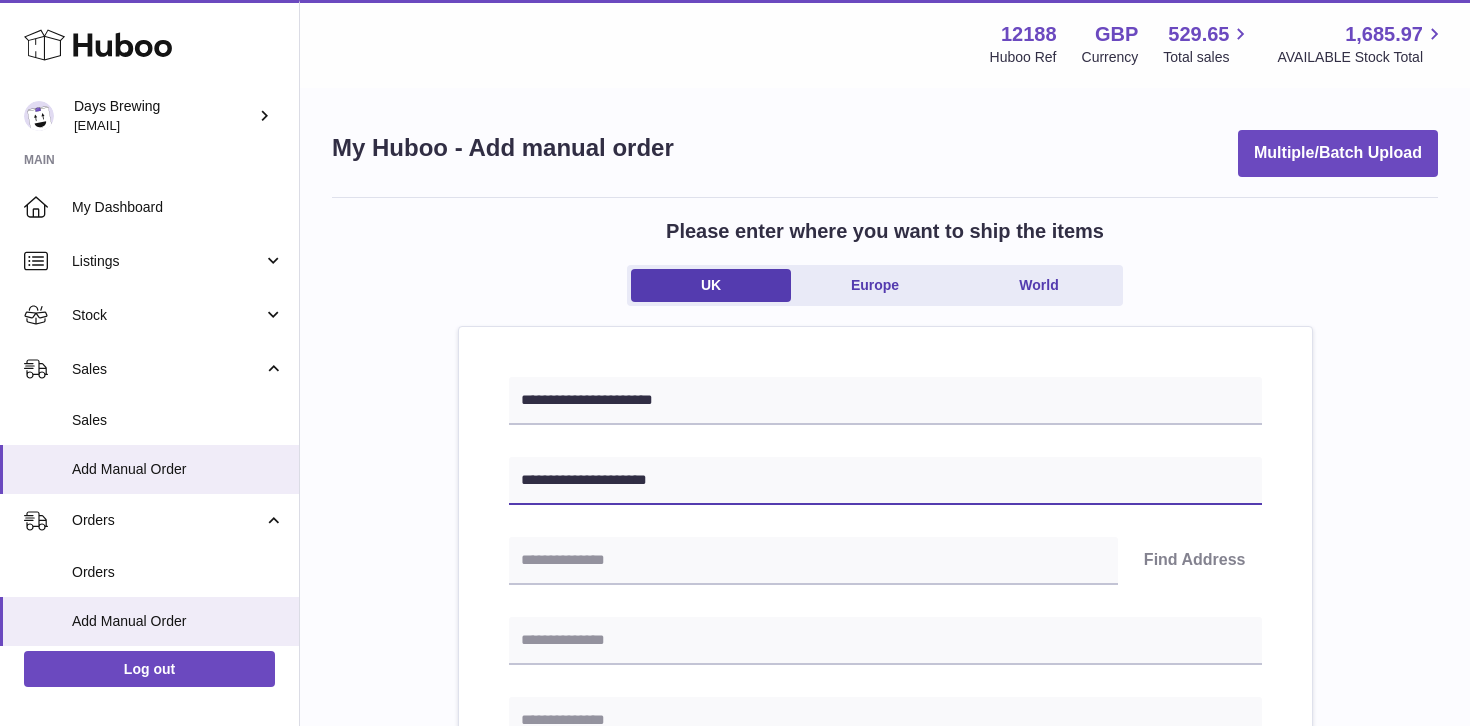 click on "**********" at bounding box center [885, 481] 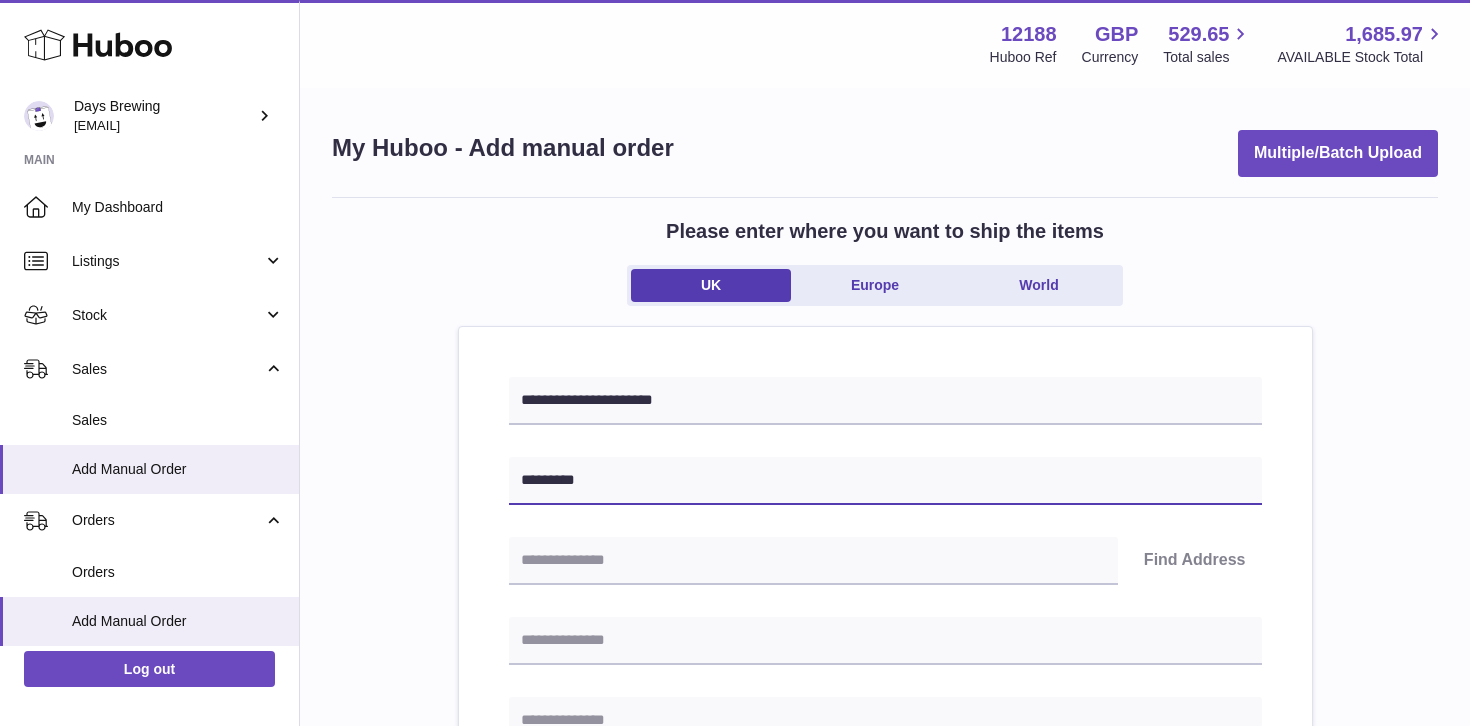 scroll, scrollTop: 11, scrollLeft: 0, axis: vertical 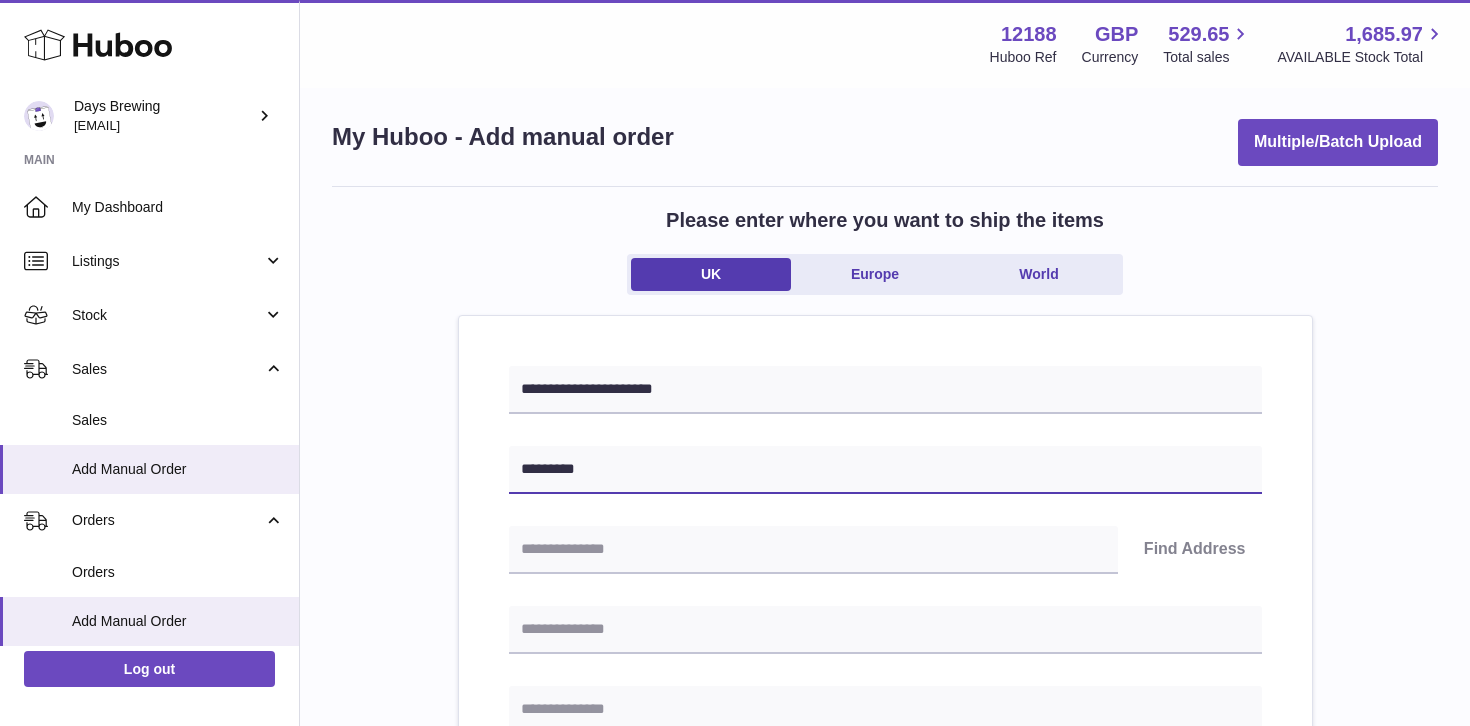 type on "*********" 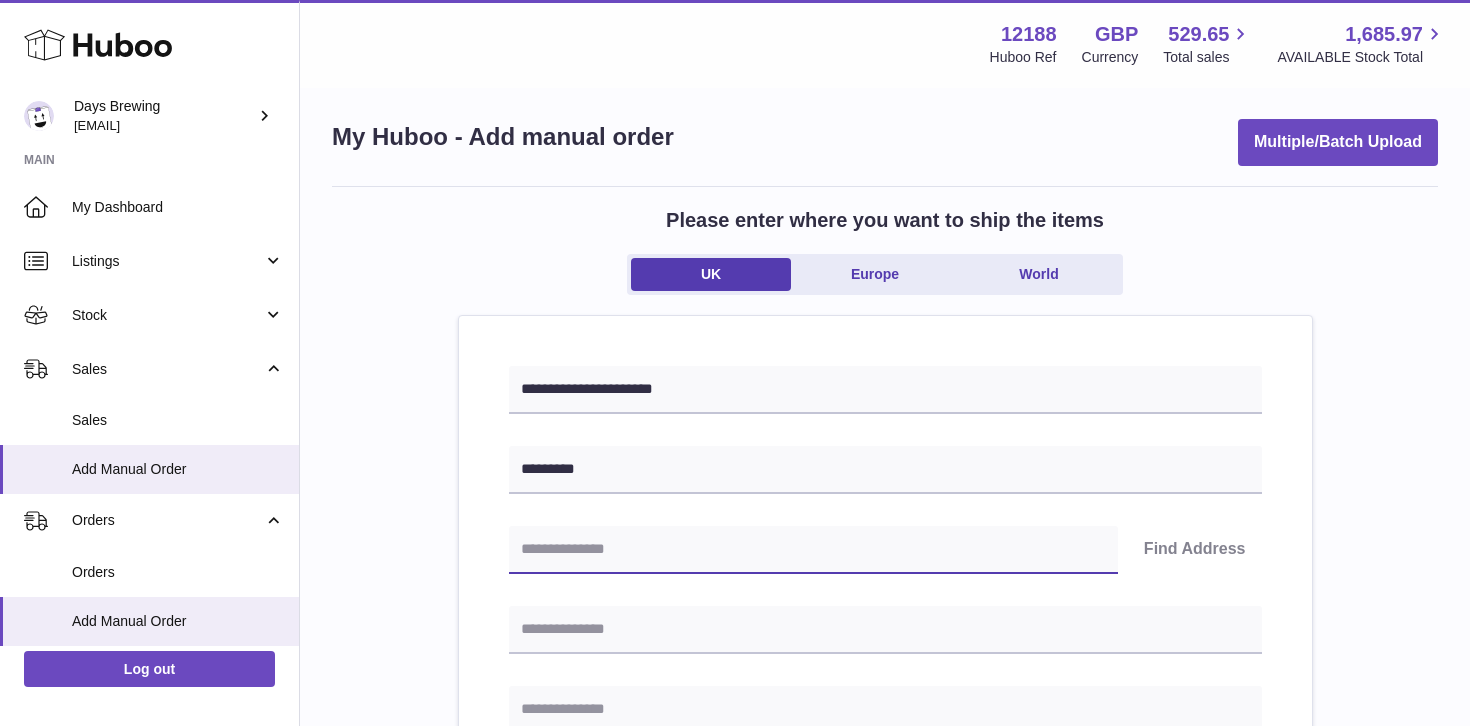 click at bounding box center (813, 550) 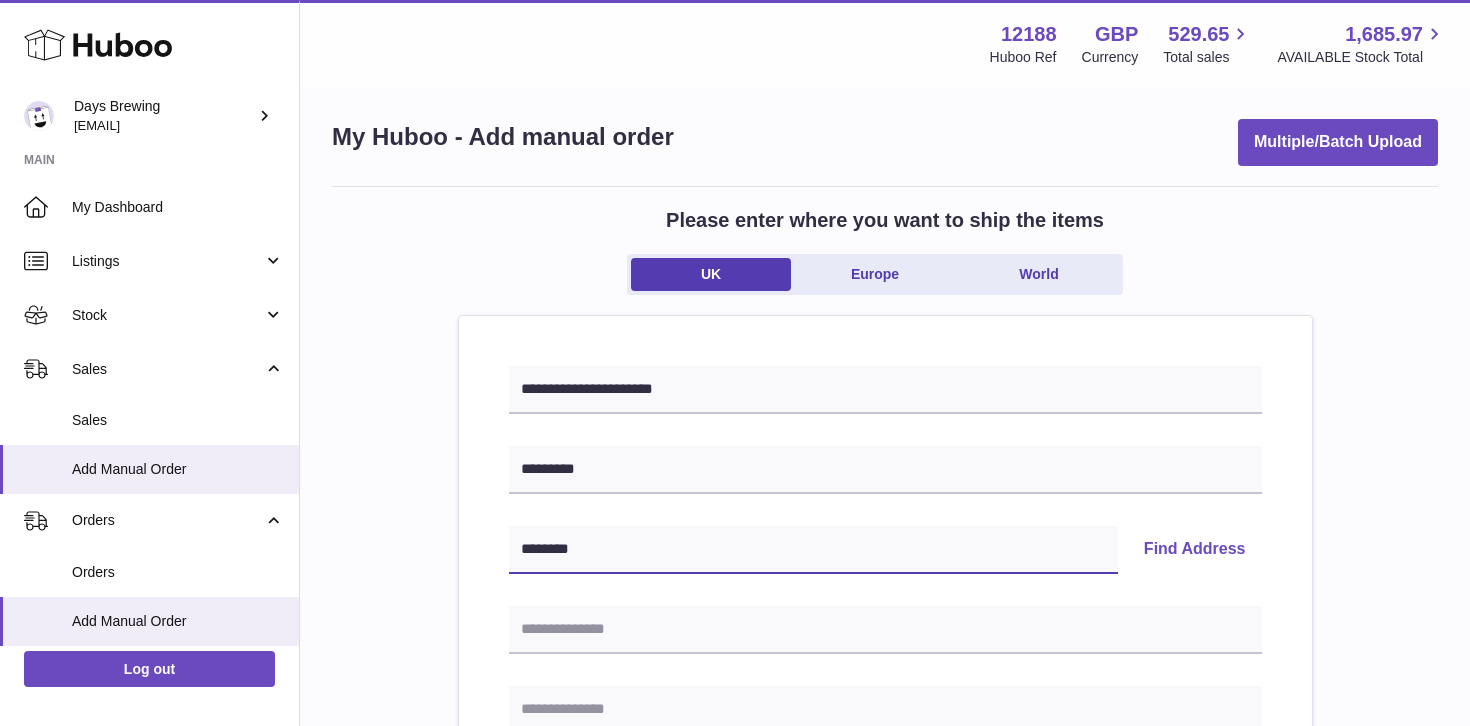 type on "********" 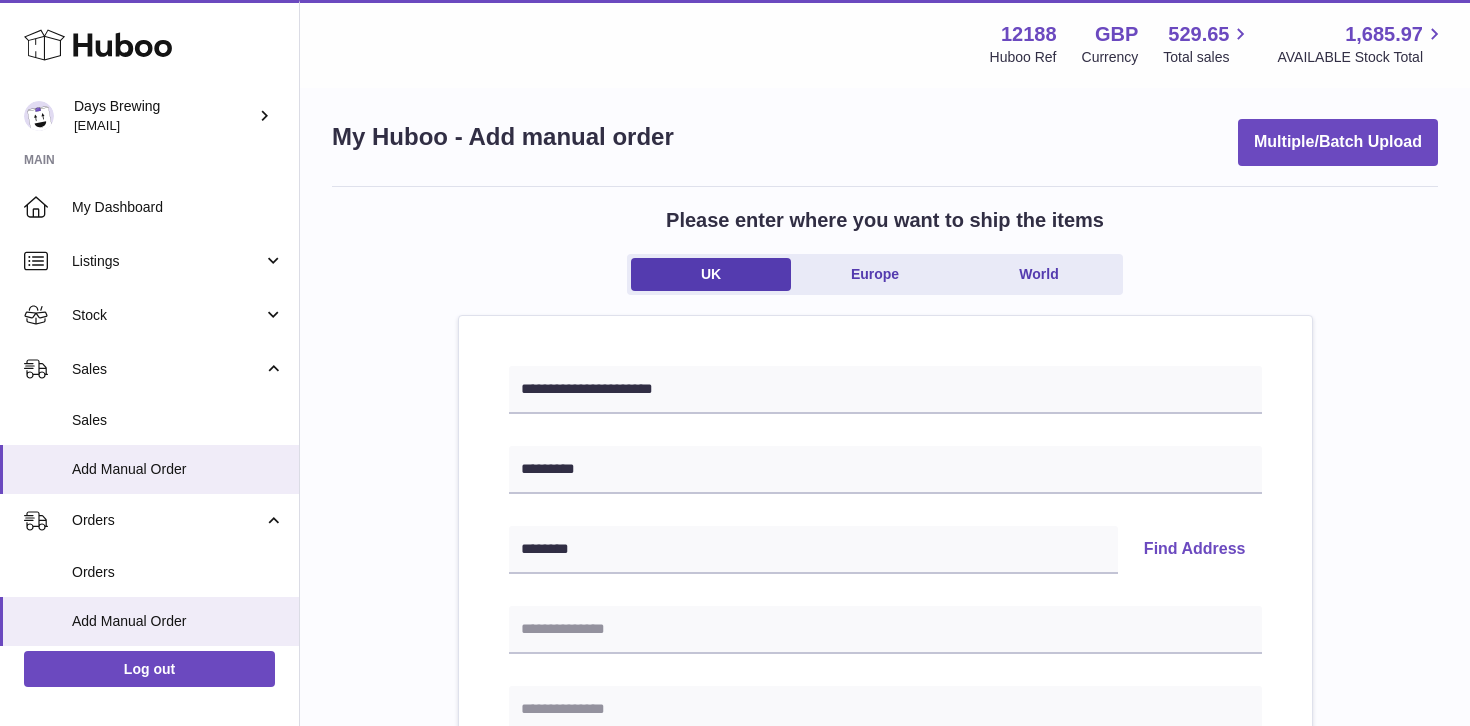 click on "Find Address" at bounding box center (1195, 550) 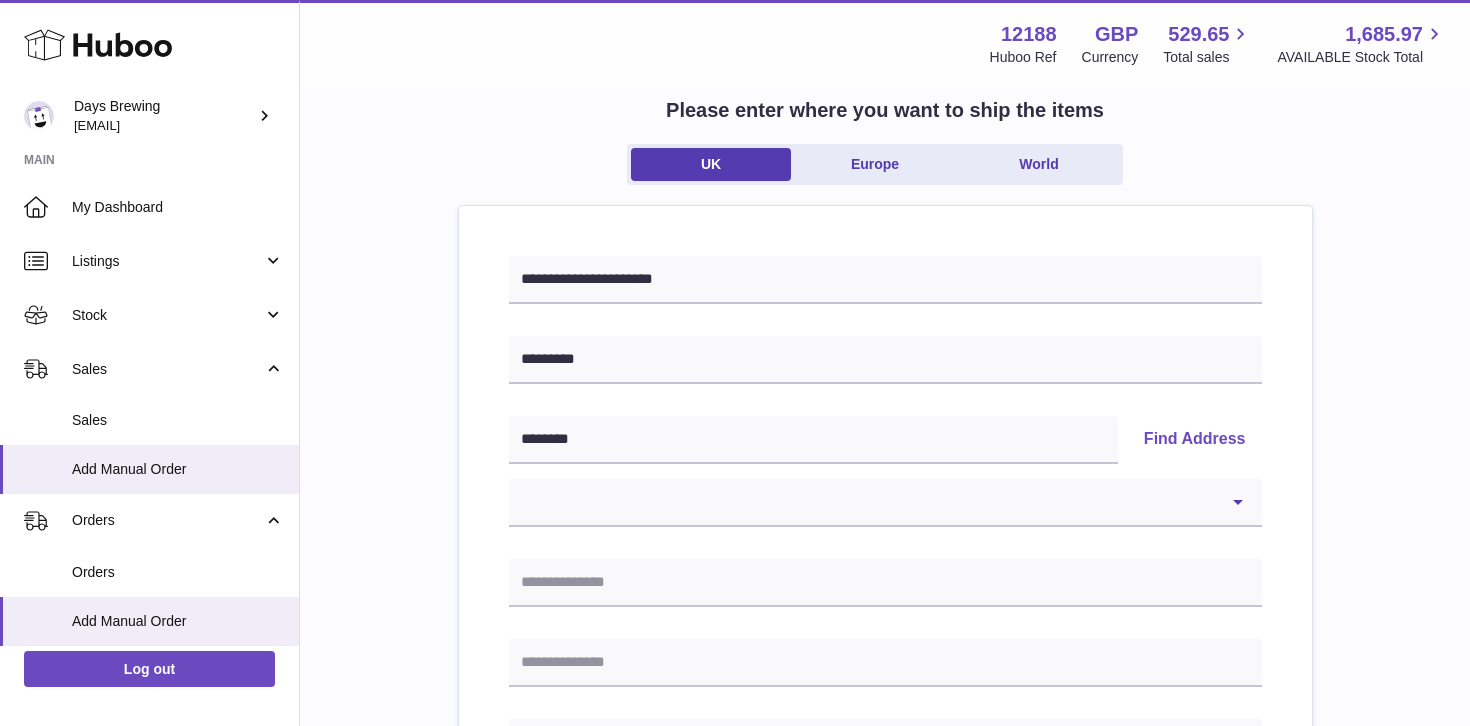 scroll, scrollTop: 144, scrollLeft: 0, axis: vertical 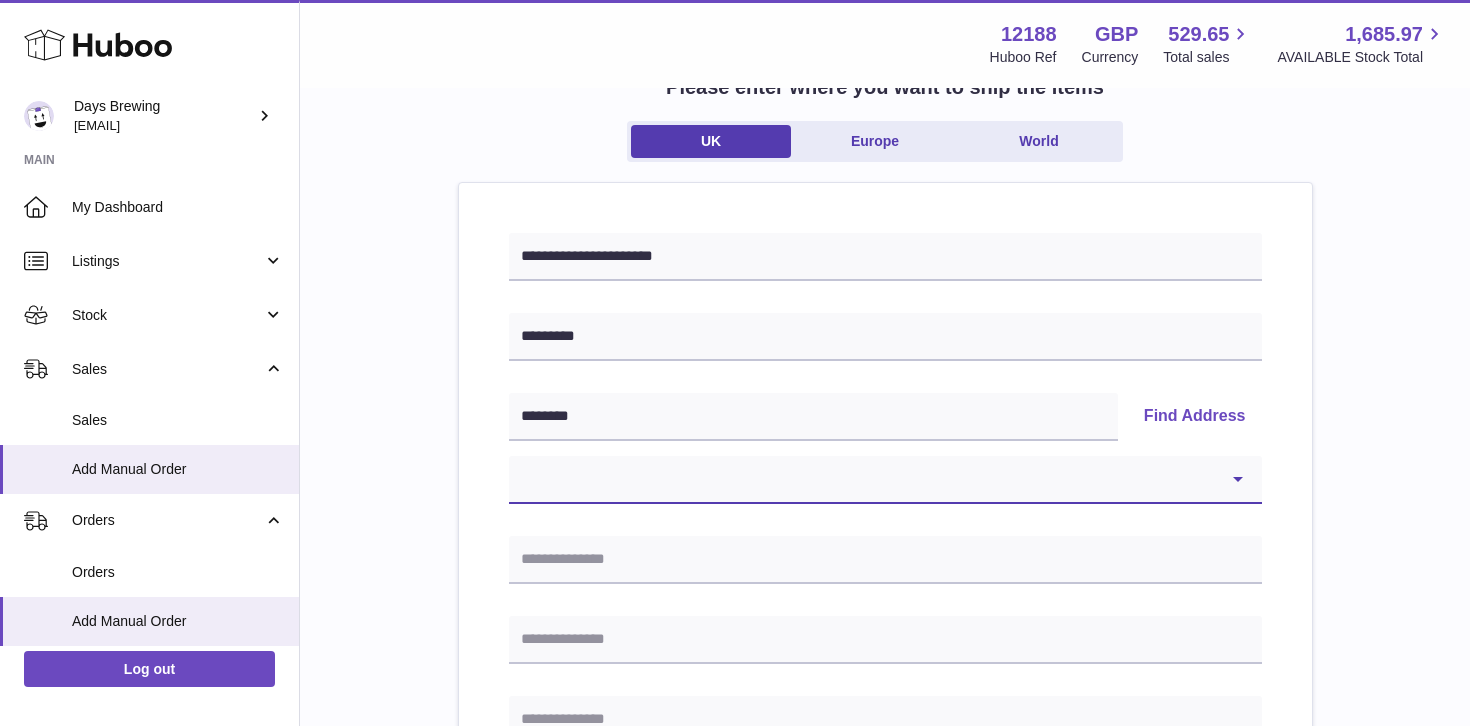 click on "**********" at bounding box center [885, 480] 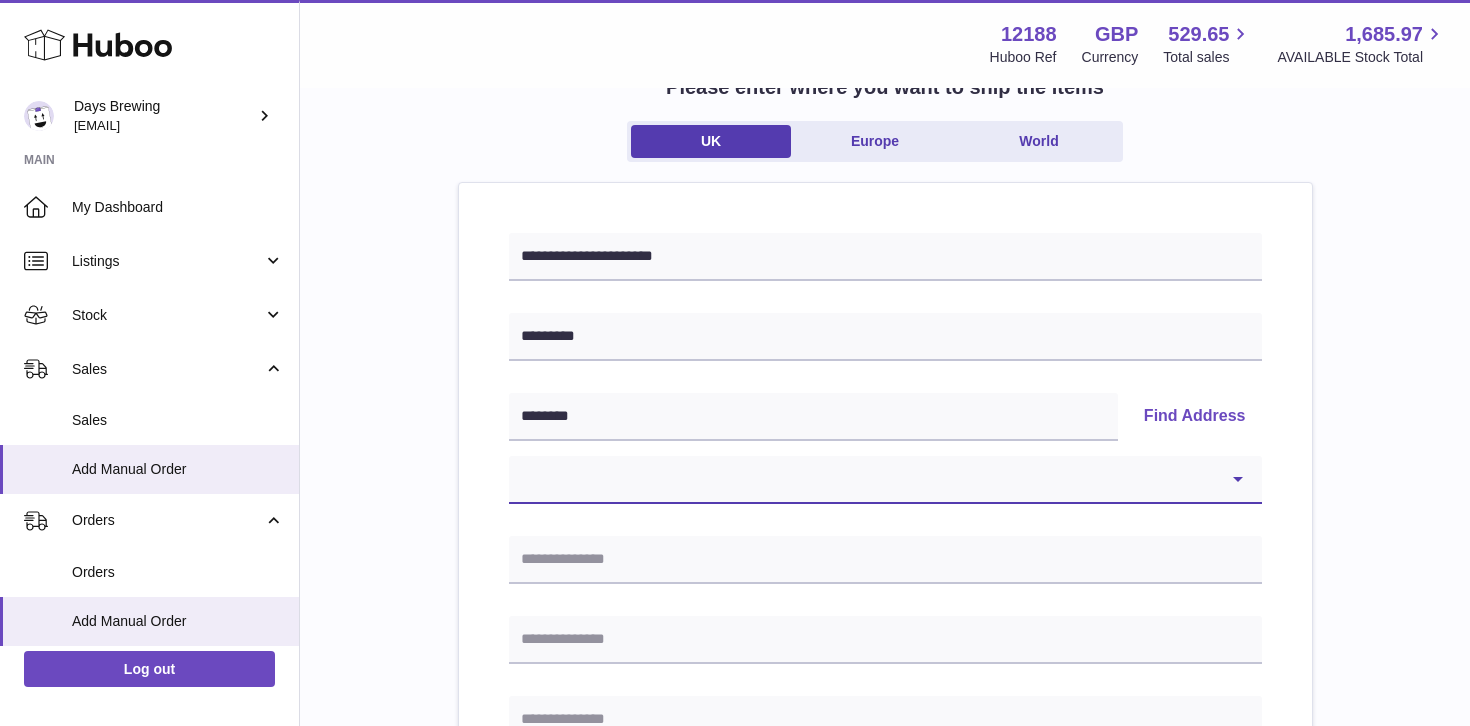 select on "*" 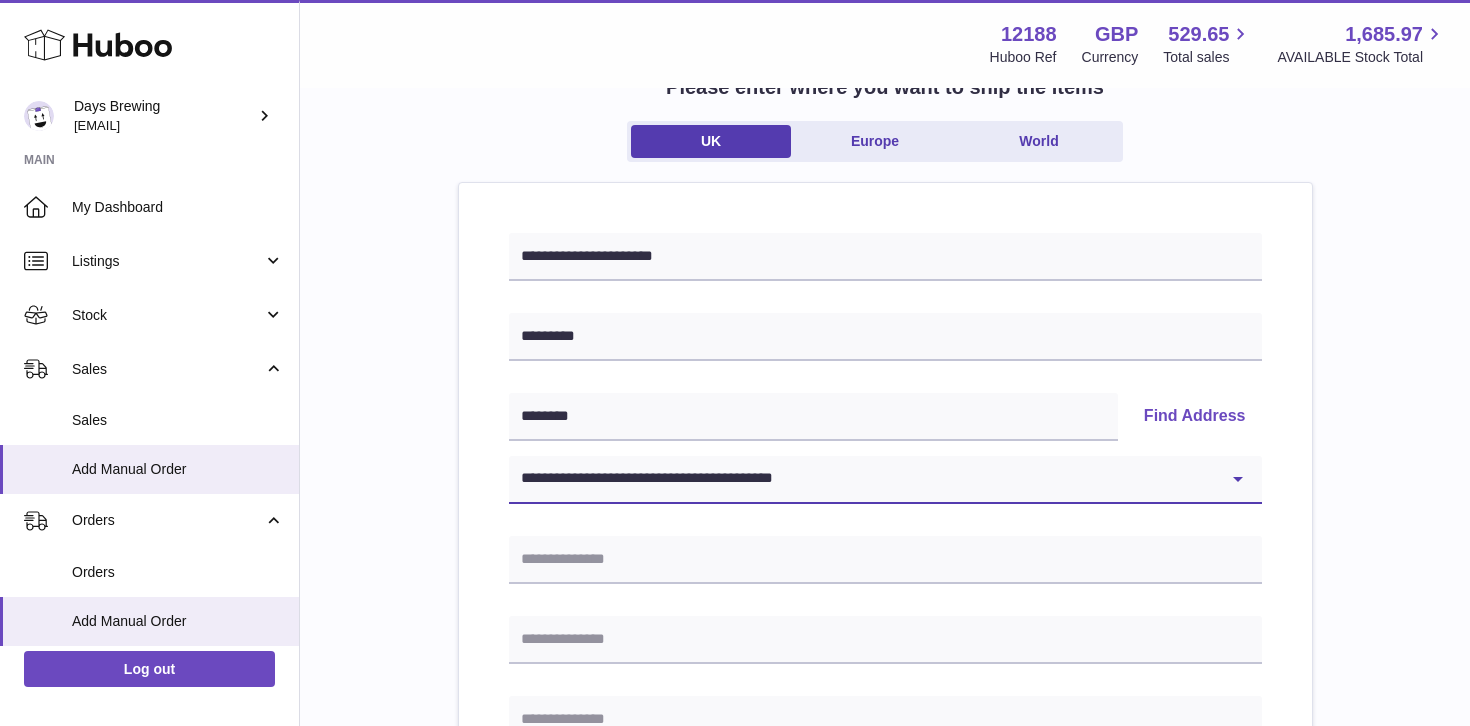 type on "**********" 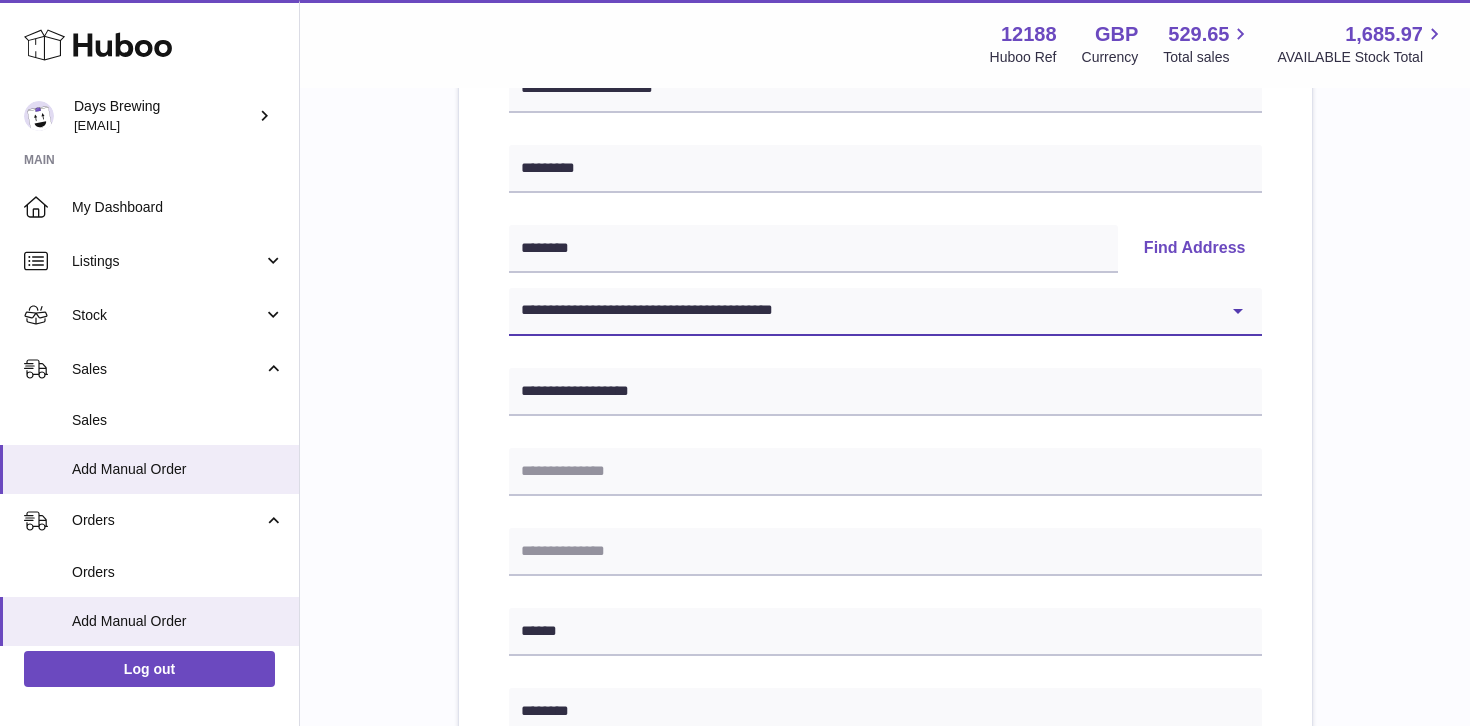 scroll, scrollTop: 313, scrollLeft: 0, axis: vertical 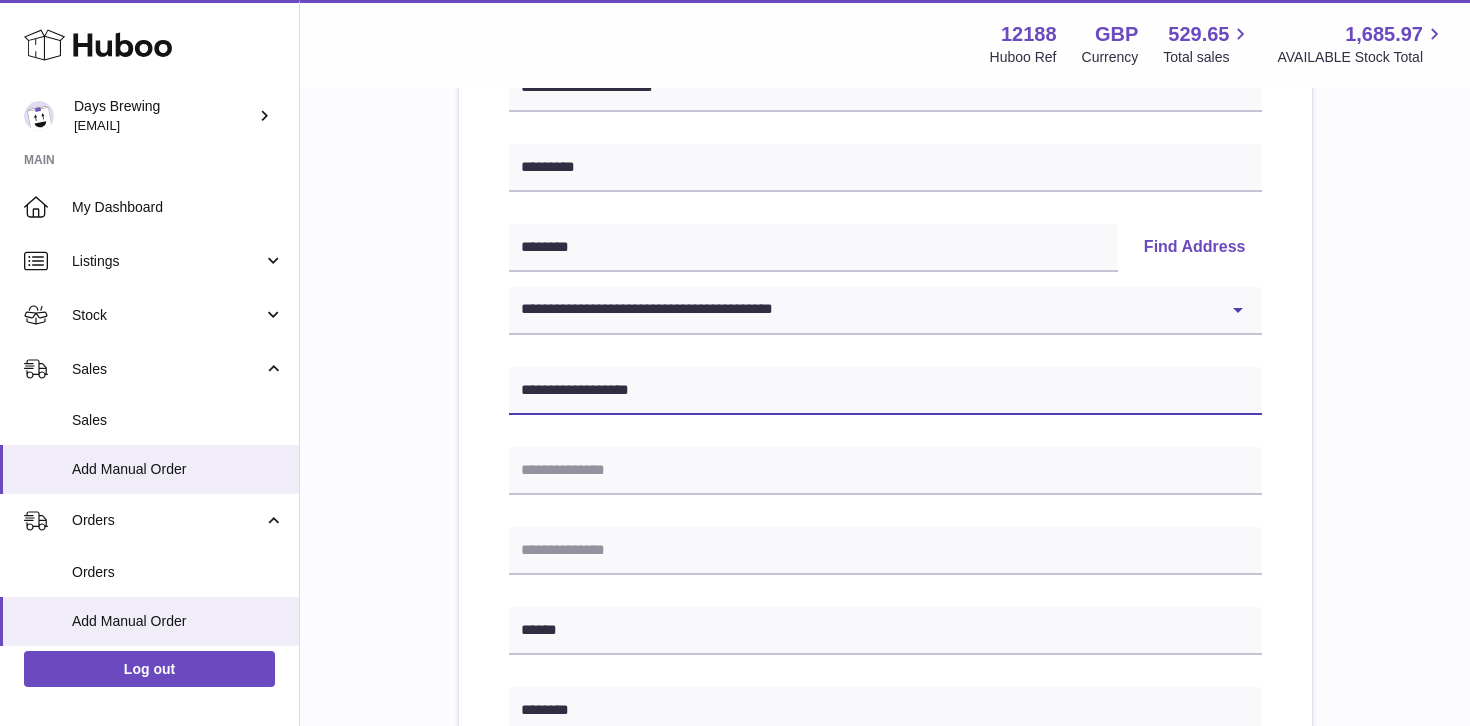 drag, startPoint x: 677, startPoint y: 386, endPoint x: 441, endPoint y: 385, distance: 236.00212 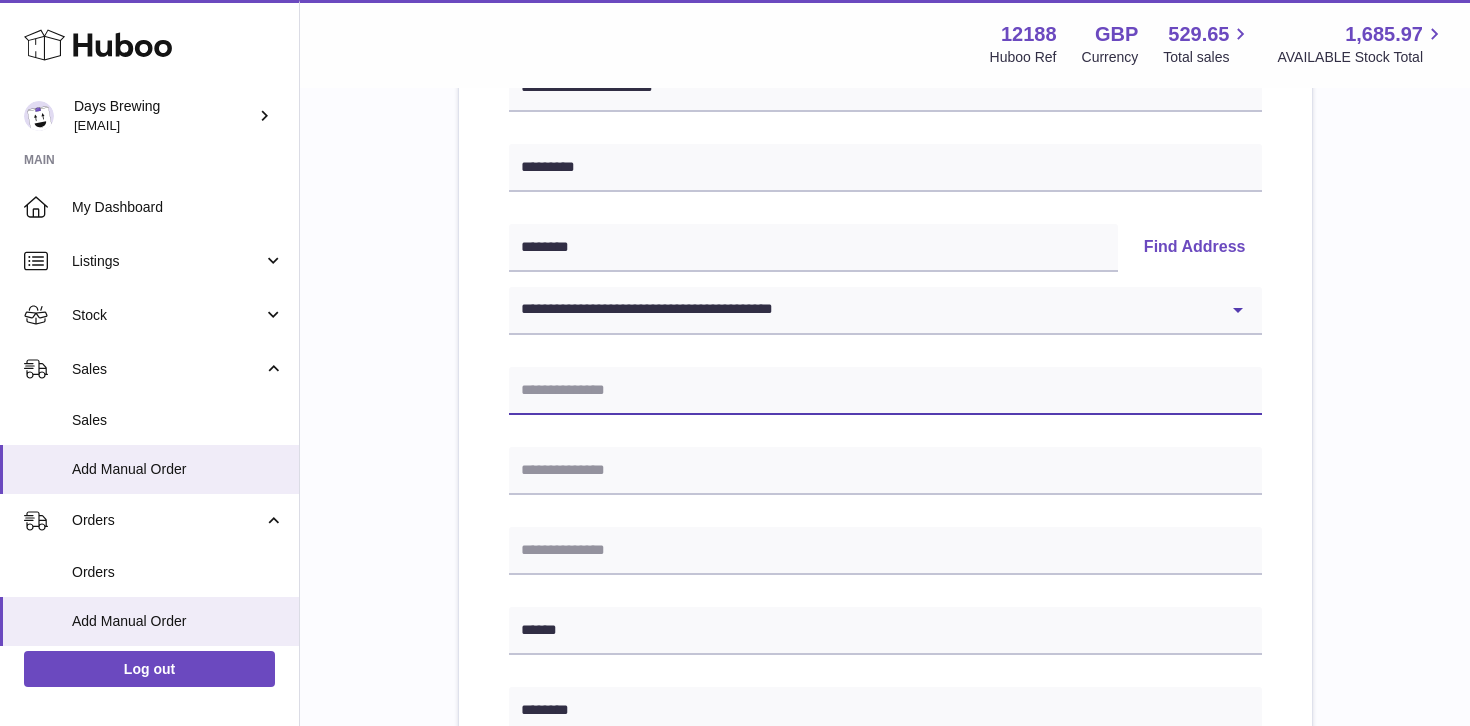 type 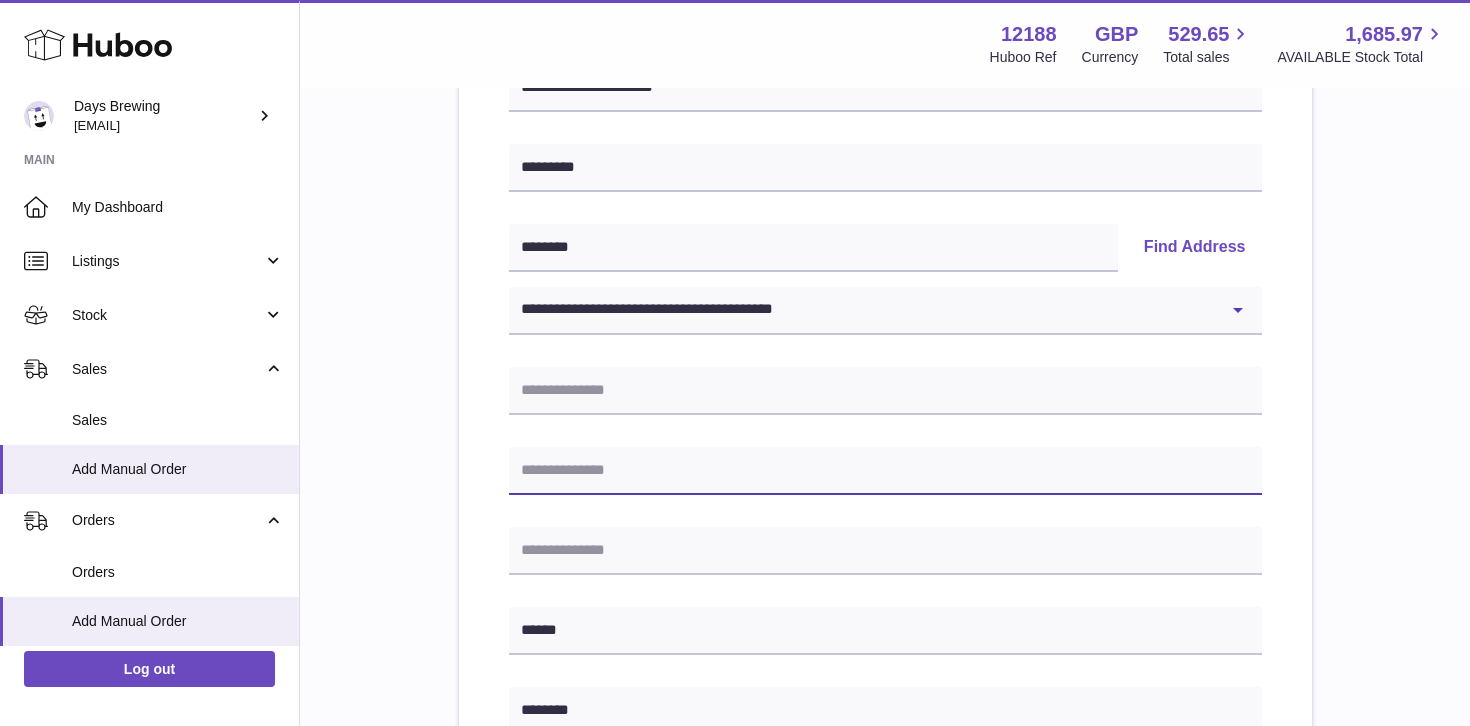 click at bounding box center [885, 471] 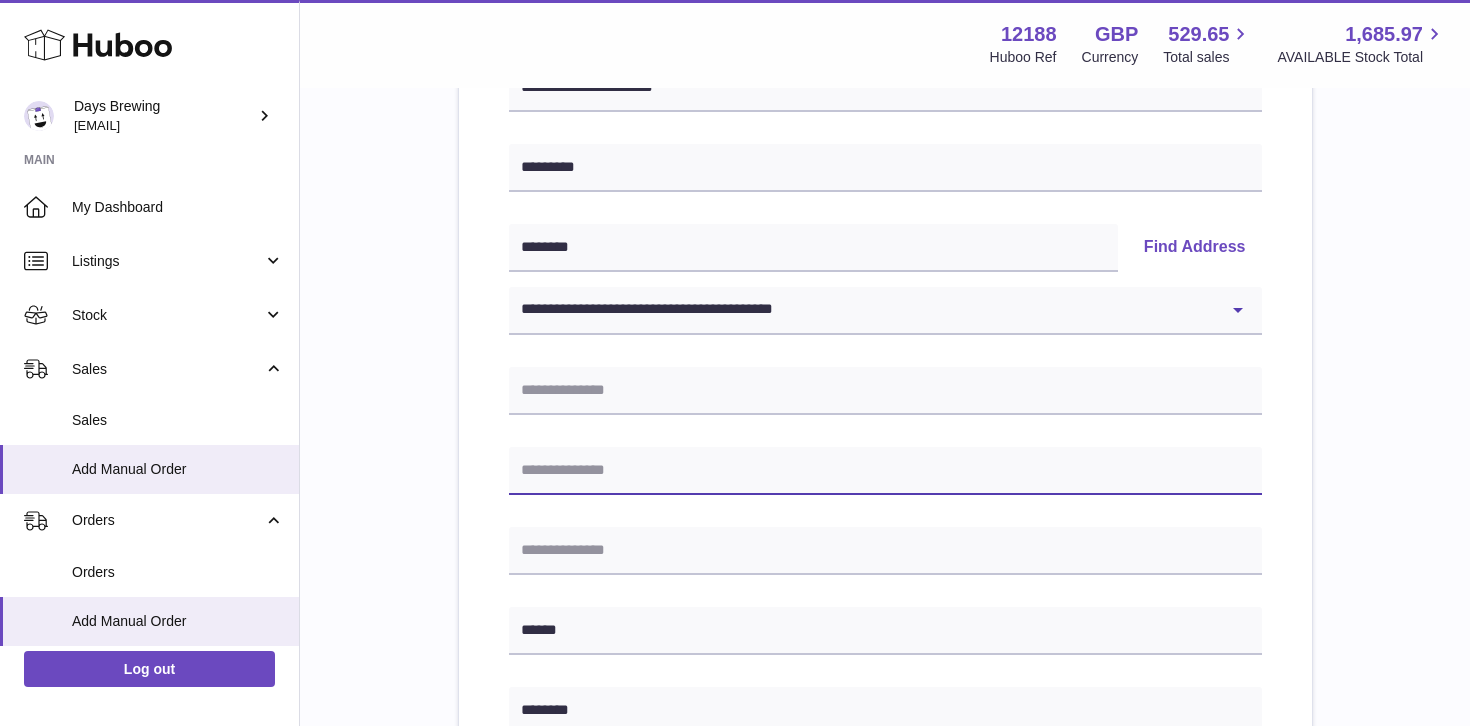 paste on "**********" 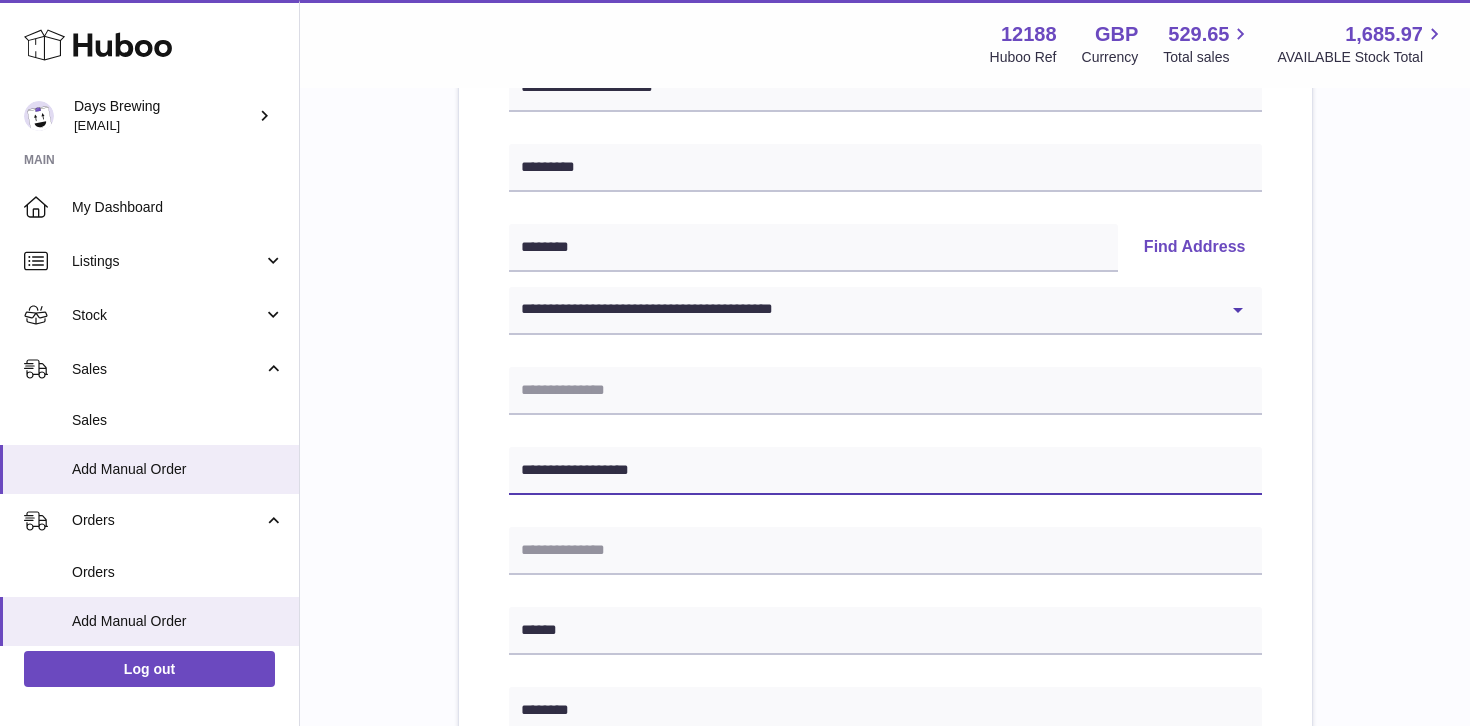type on "**********" 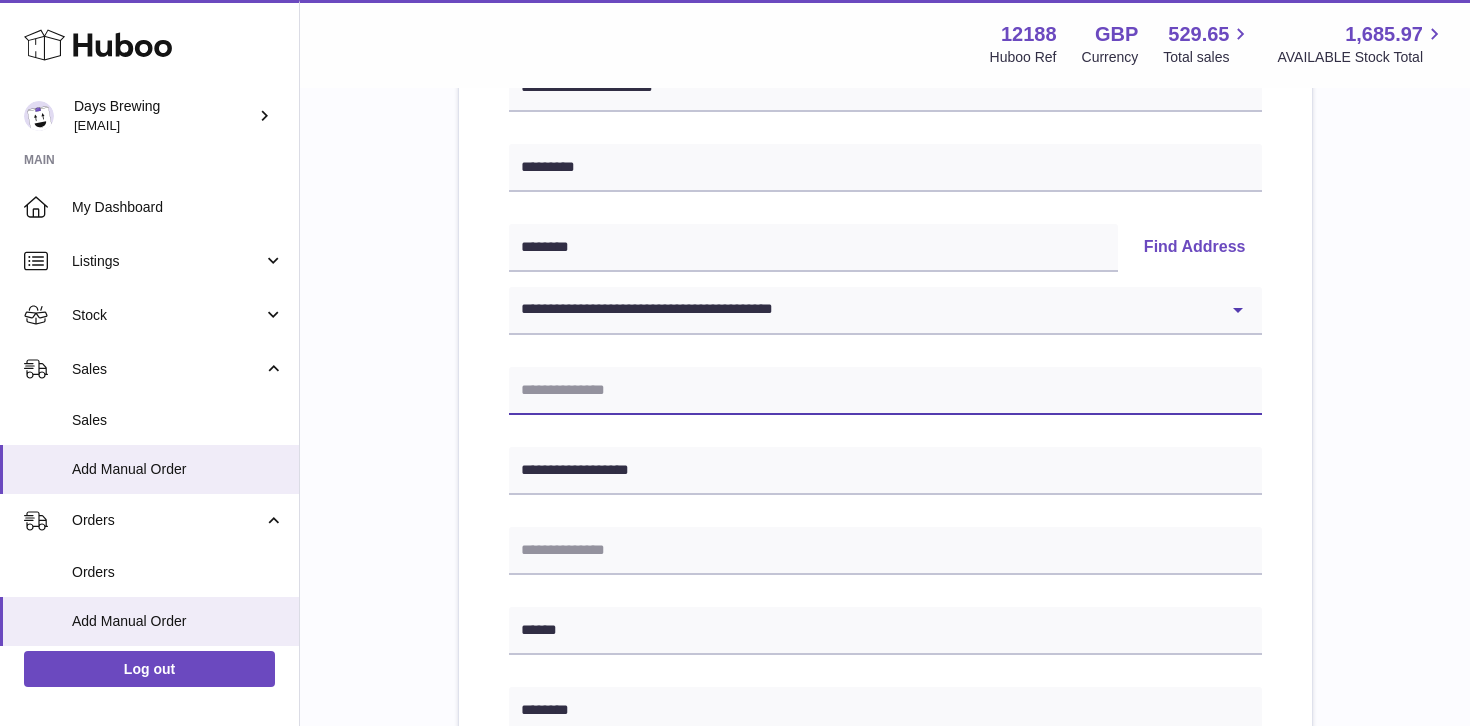 click at bounding box center [885, 391] 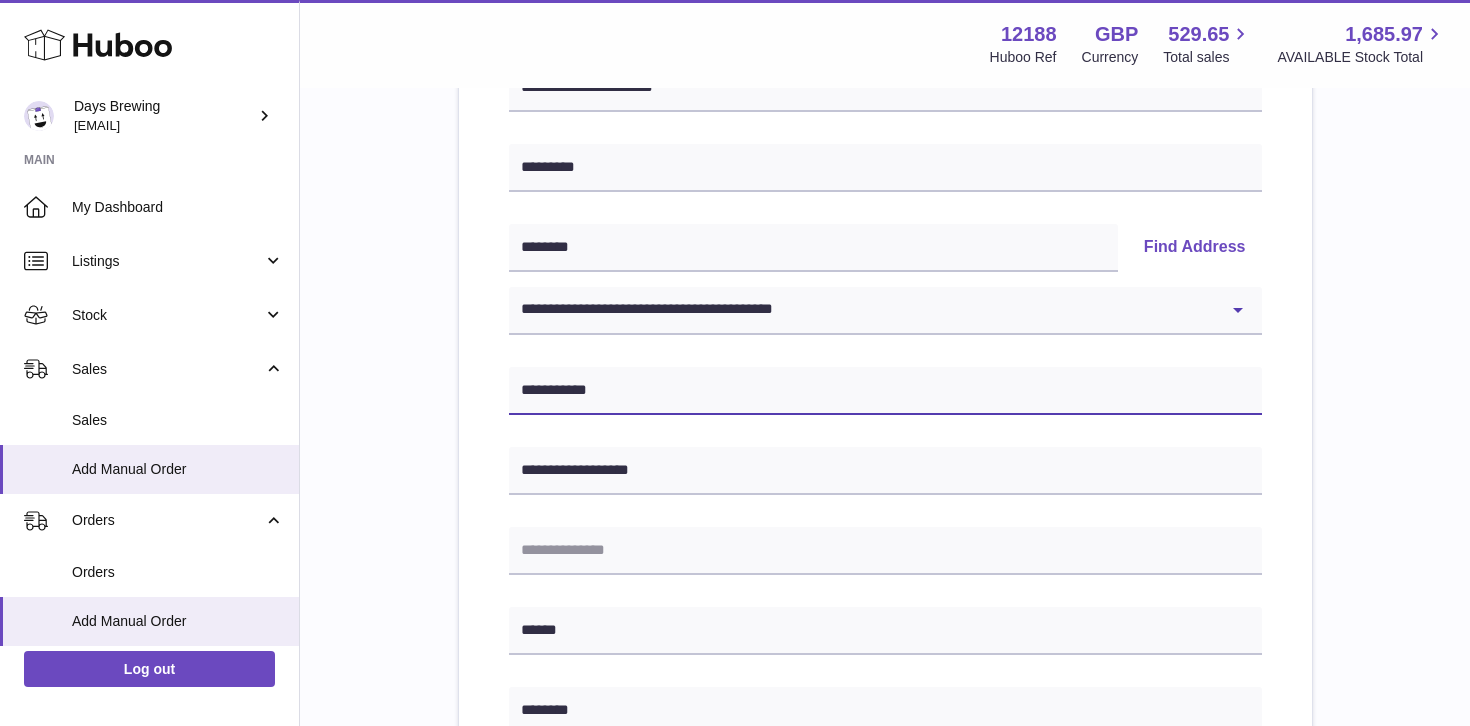 type on "**********" 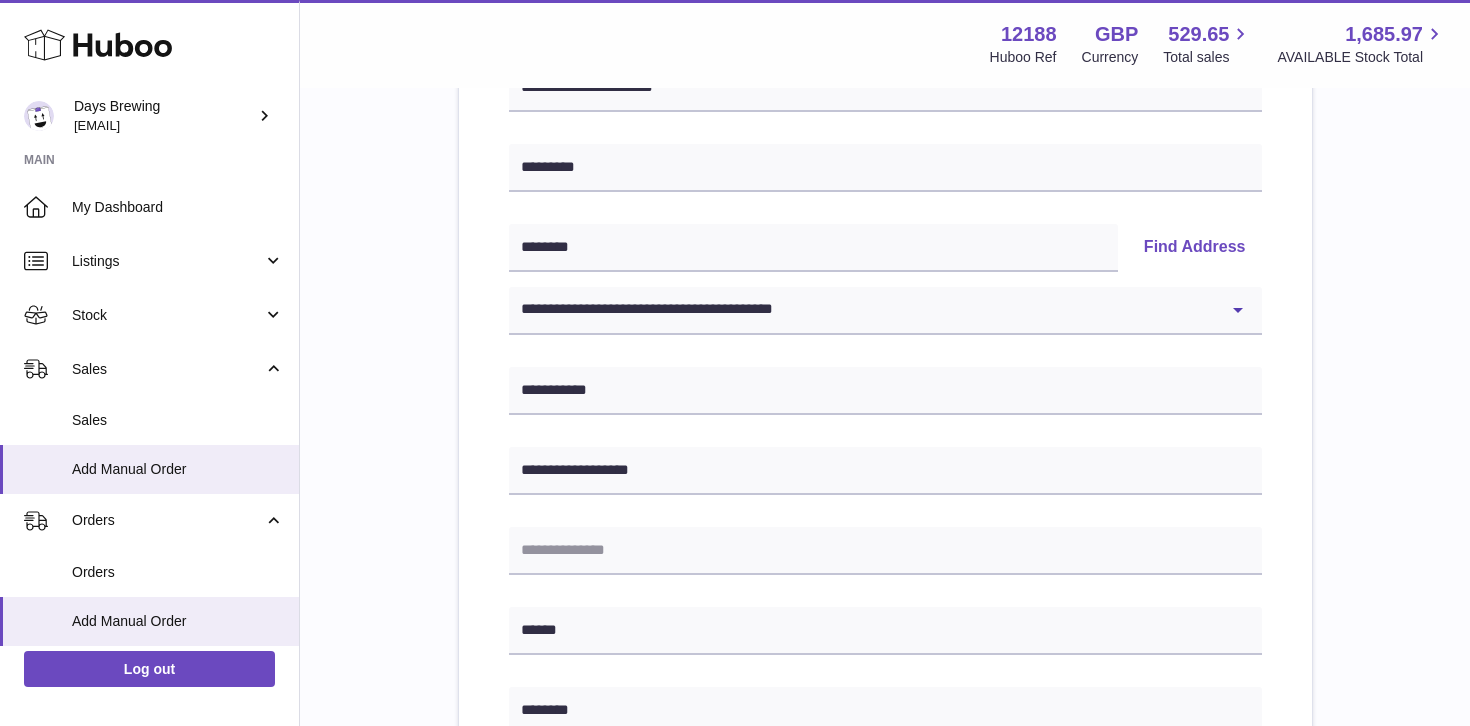 click on "**********" at bounding box center (885, 676) 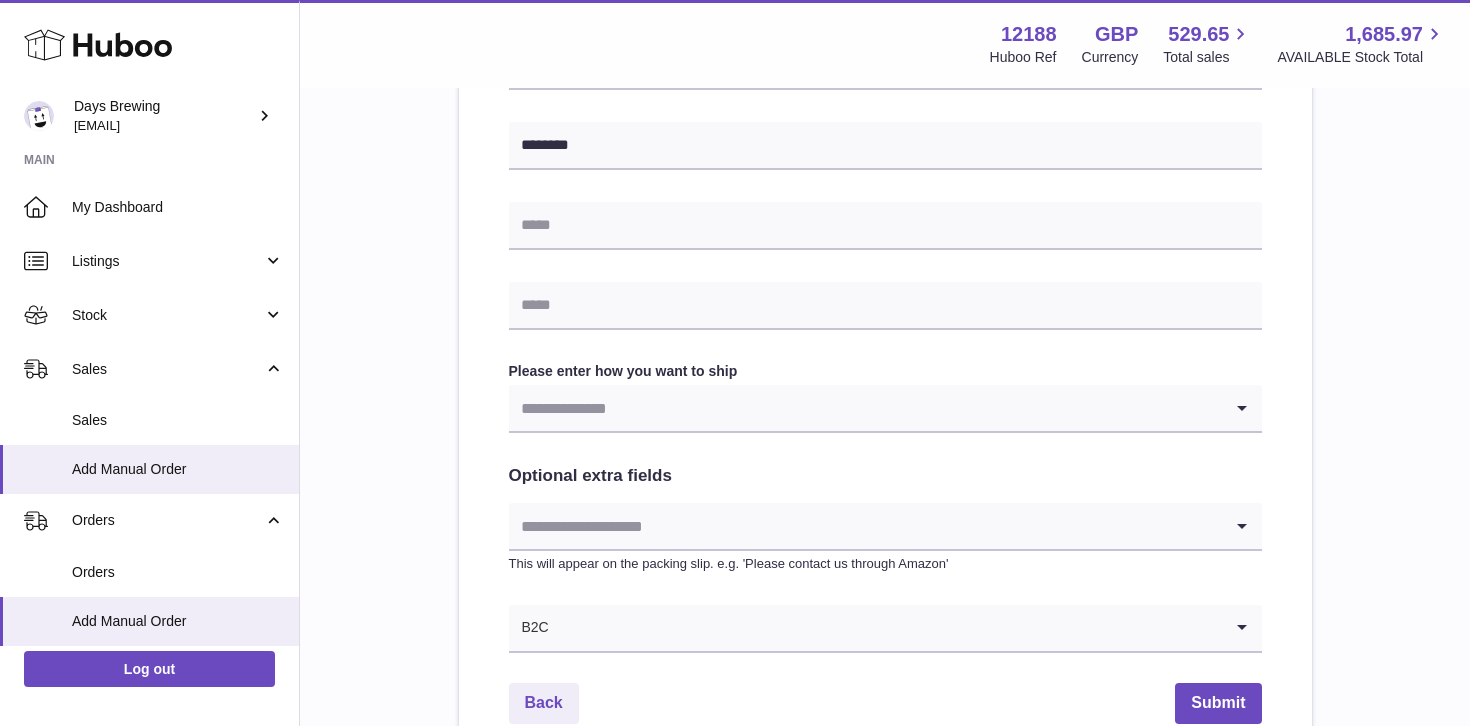 scroll, scrollTop: 893, scrollLeft: 0, axis: vertical 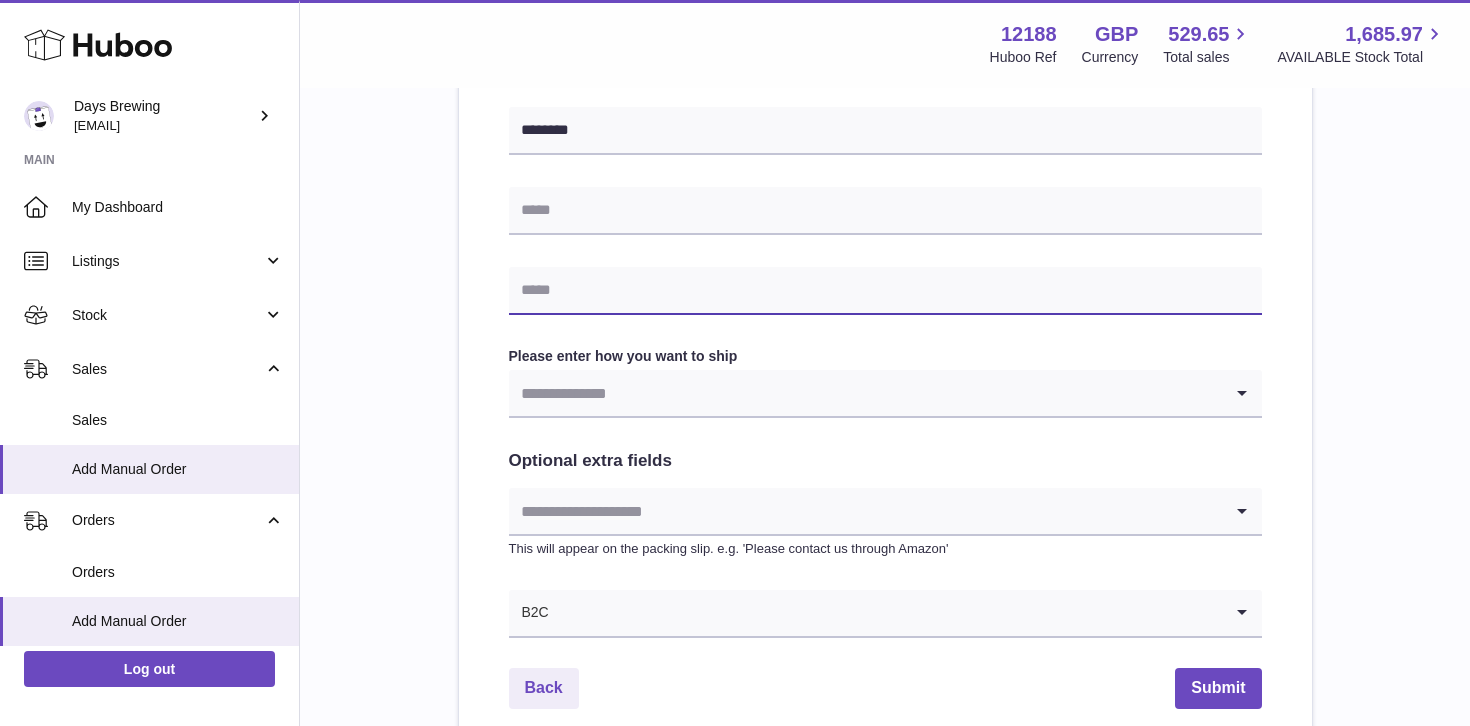 click at bounding box center (885, 291) 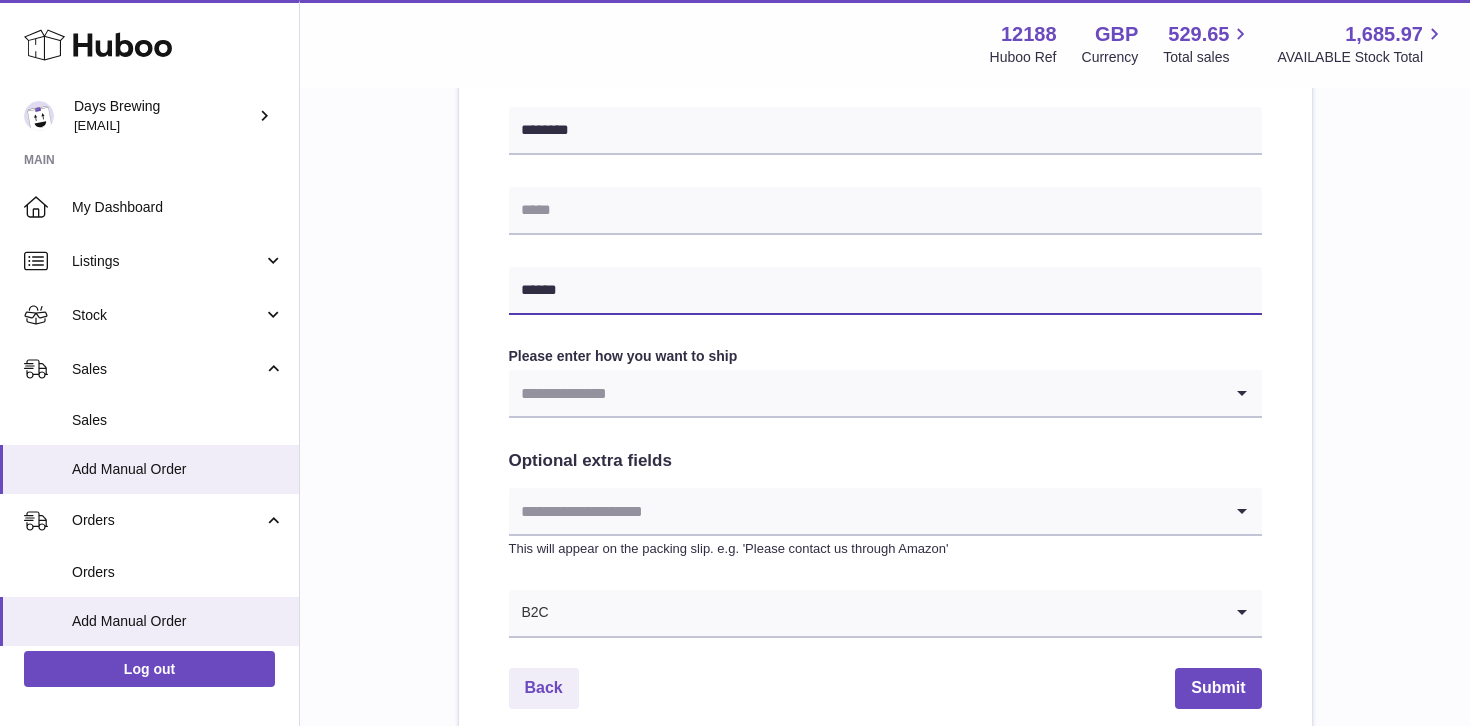 type on "**********" 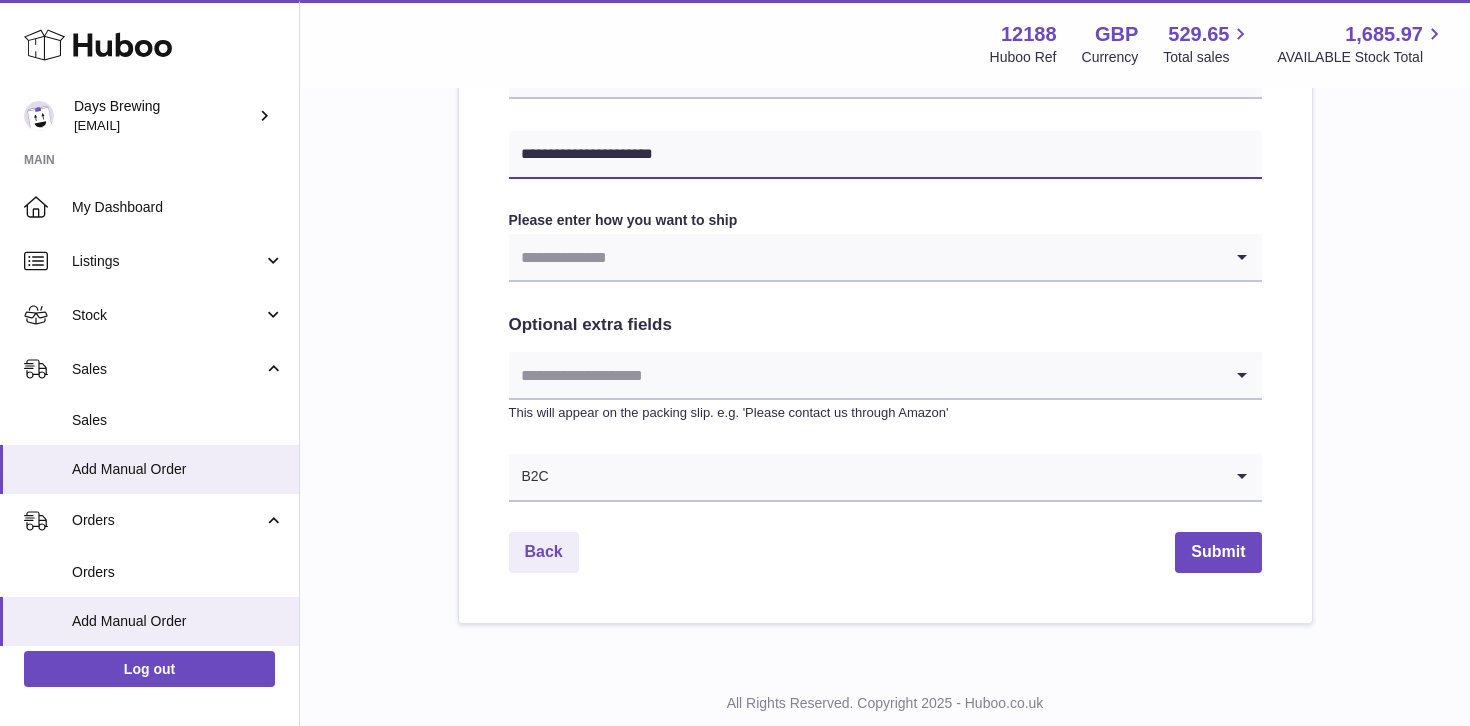 scroll, scrollTop: 1082, scrollLeft: 0, axis: vertical 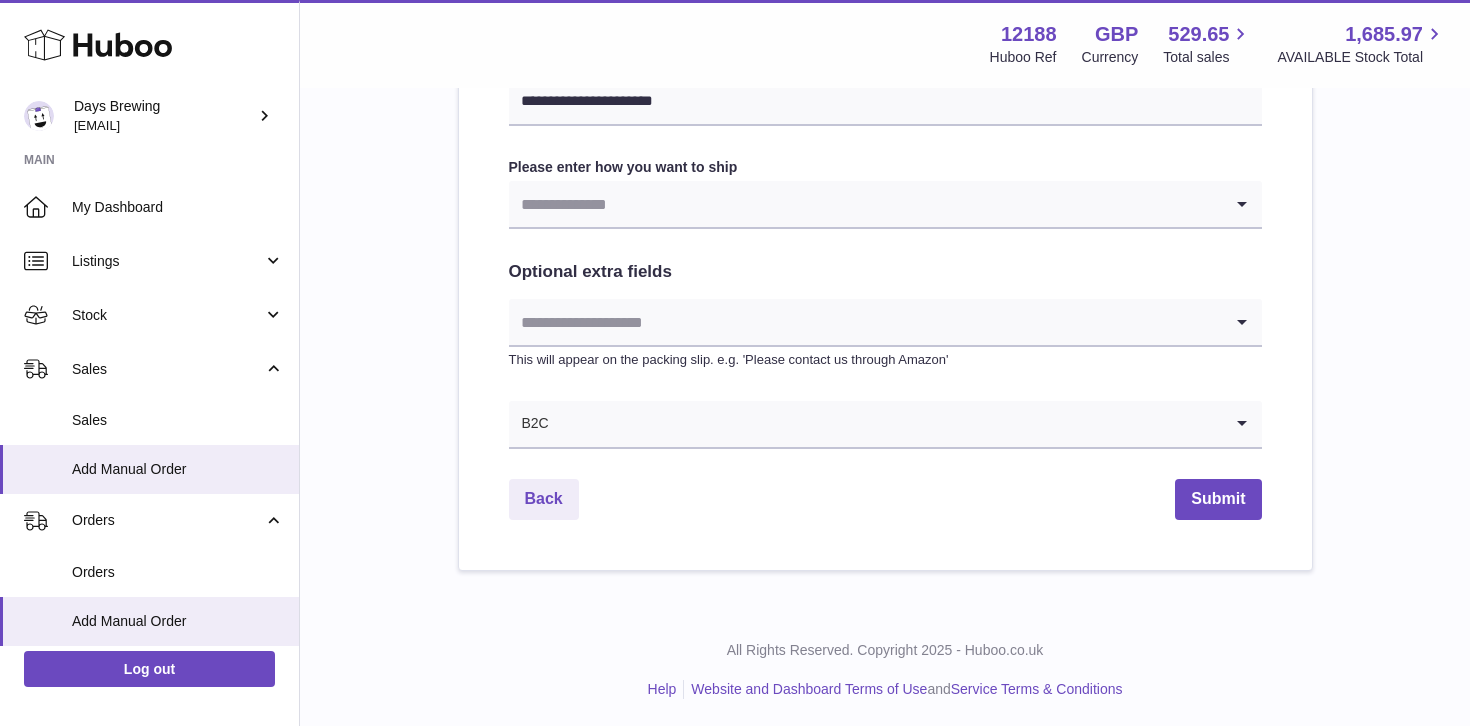 click at bounding box center [865, 204] 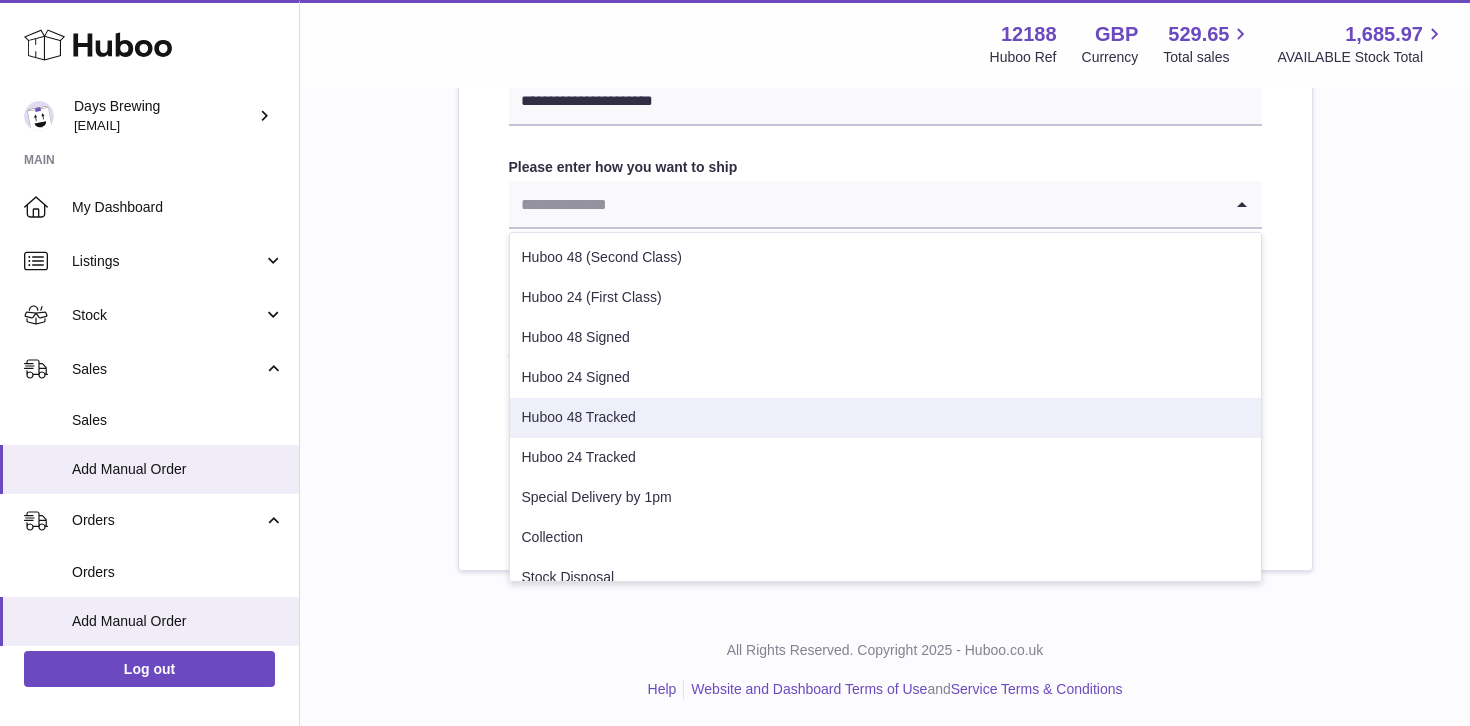 click on "Huboo 48 Tracked" at bounding box center (885, 418) 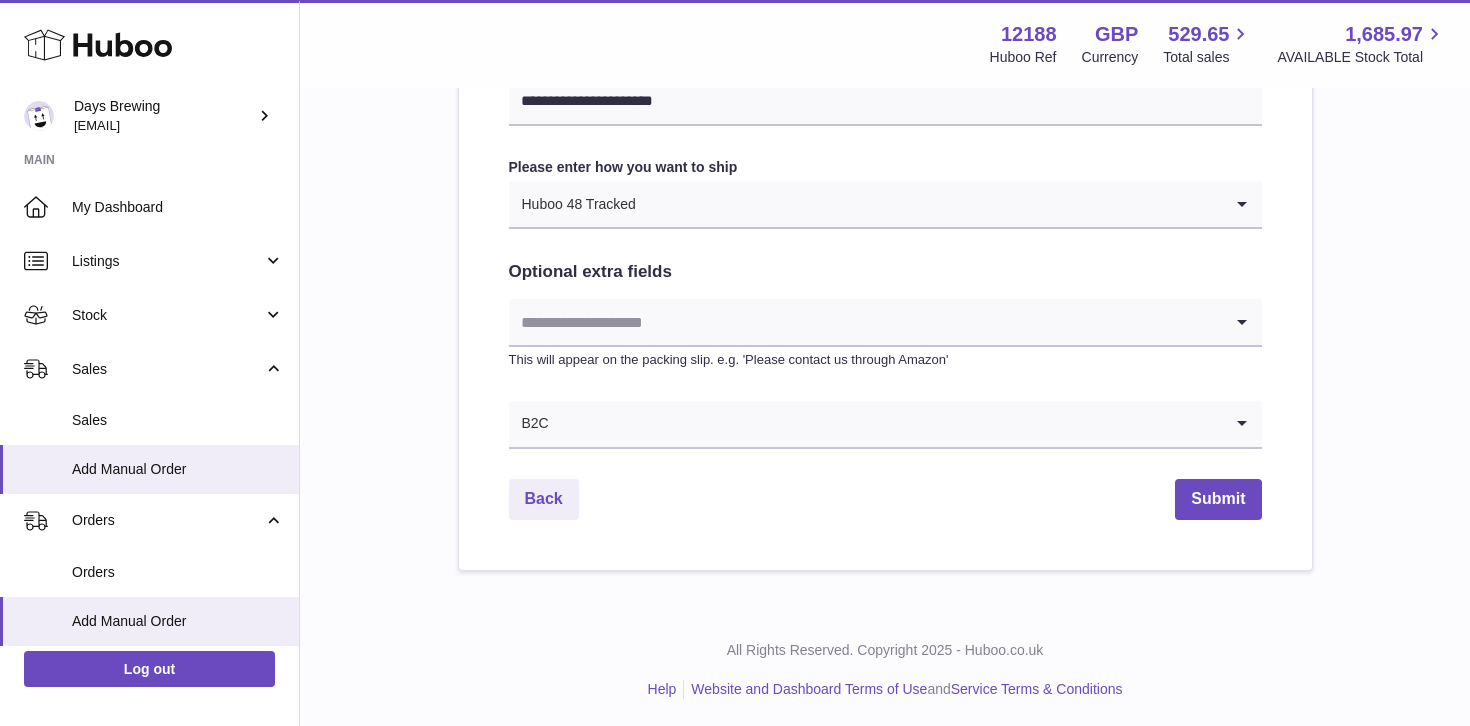 scroll, scrollTop: 1084, scrollLeft: 0, axis: vertical 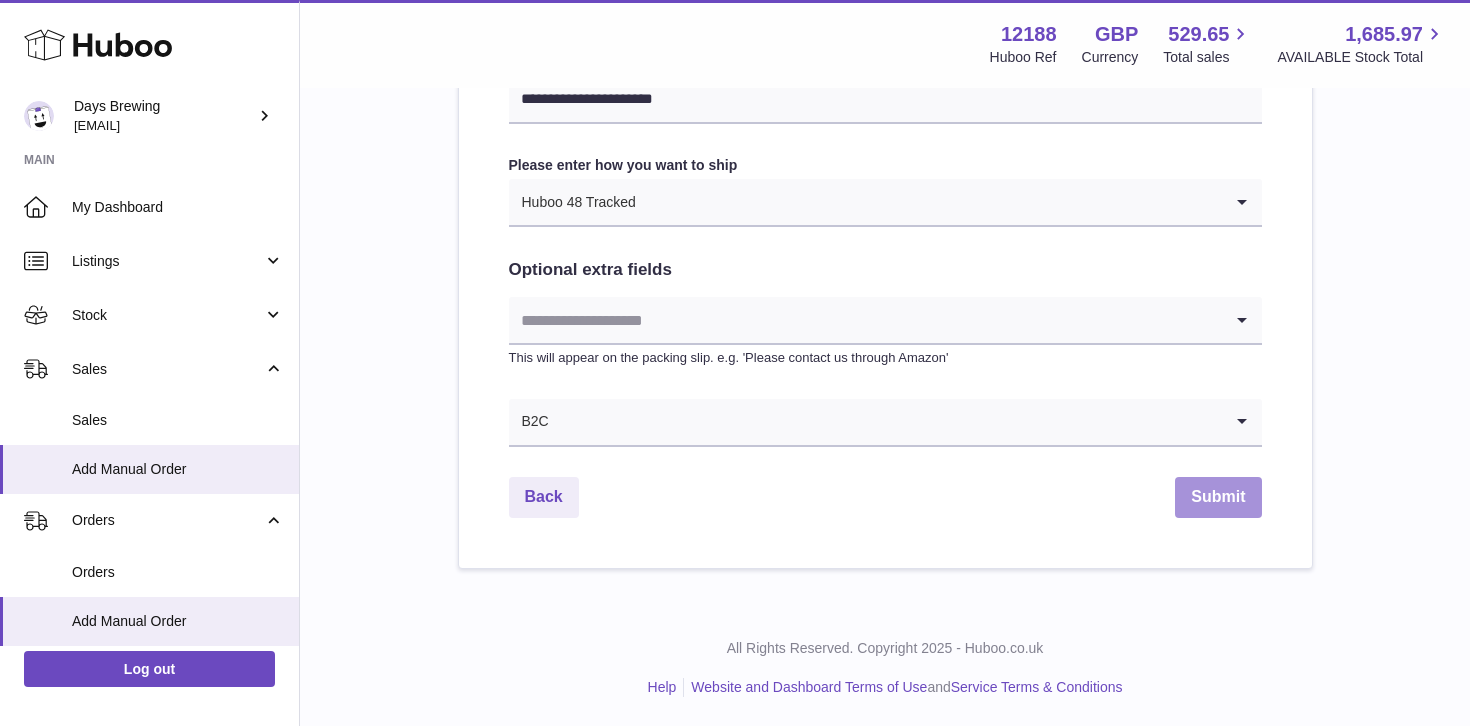 click on "Submit" at bounding box center [1218, 497] 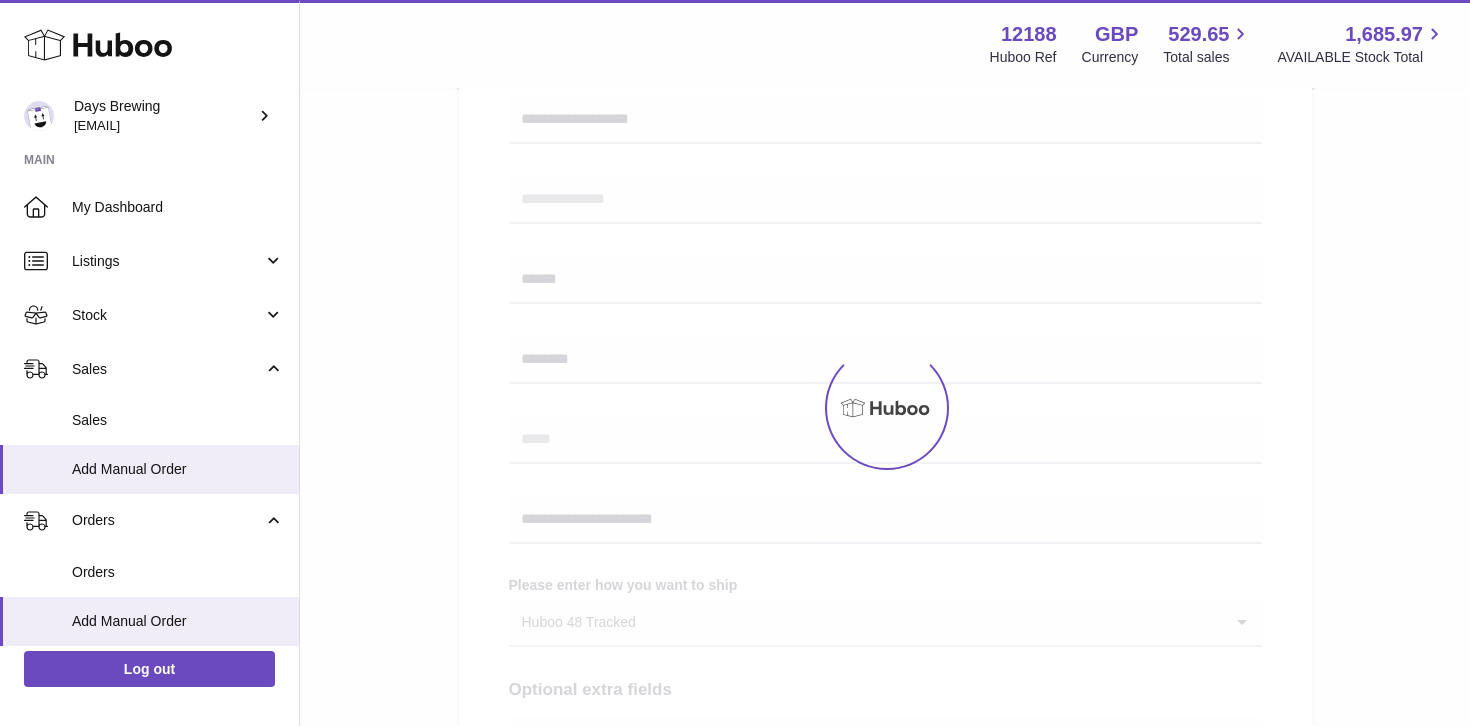 scroll, scrollTop: 0, scrollLeft: 0, axis: both 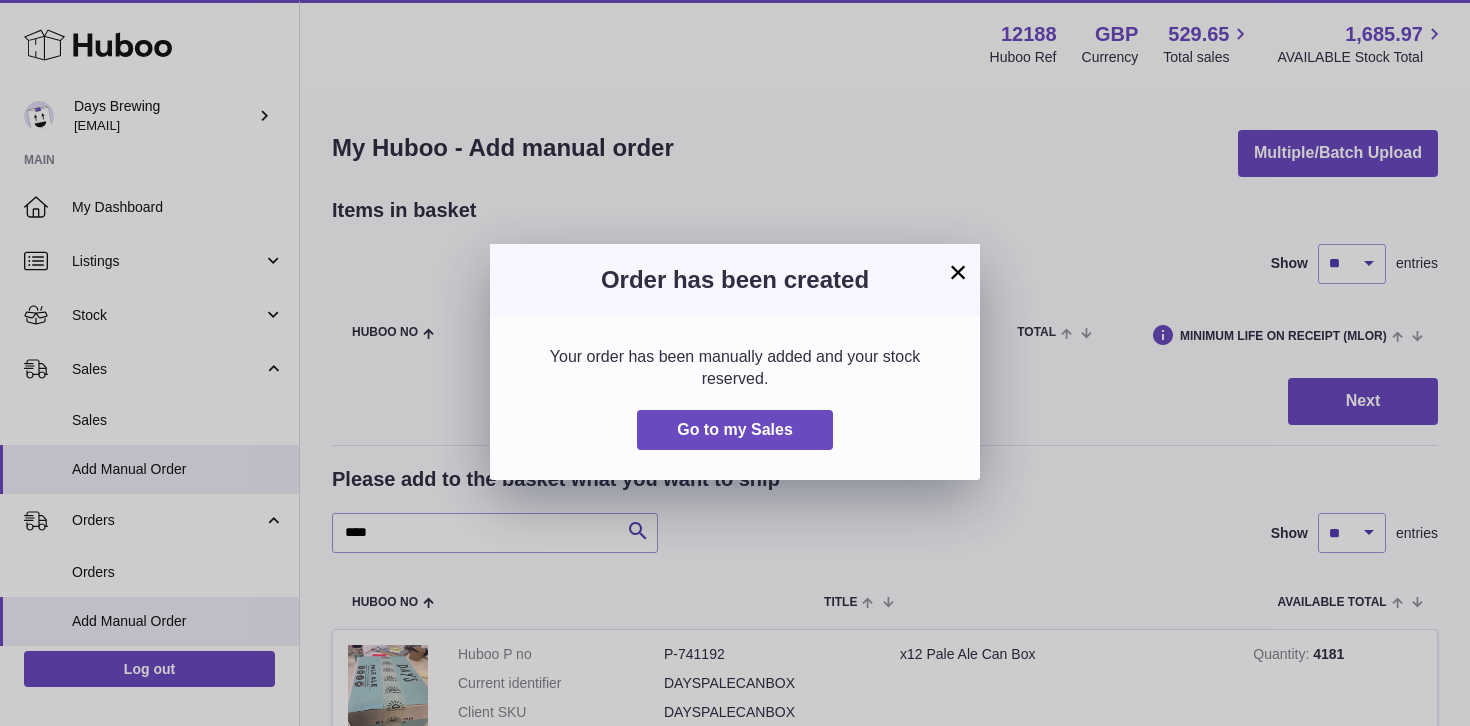 click on "×" at bounding box center [958, 272] 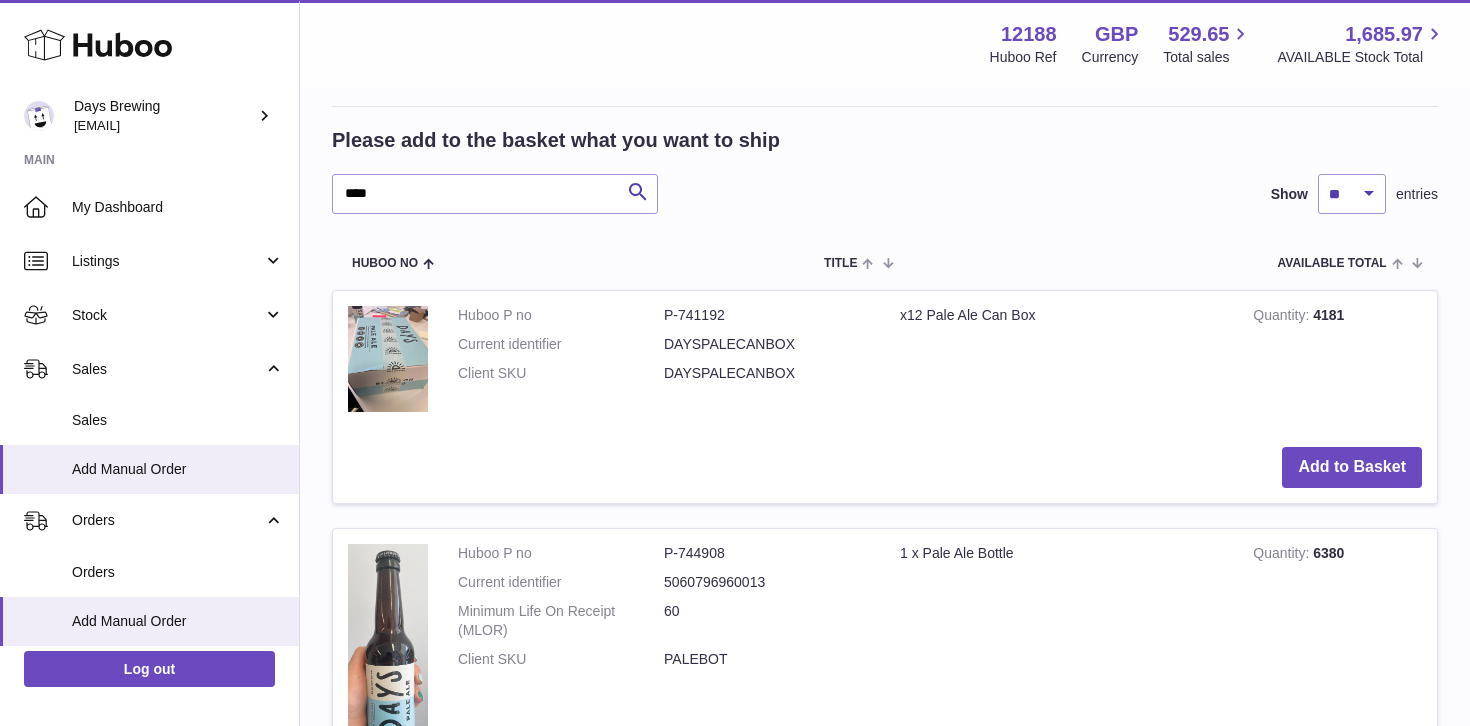 scroll, scrollTop: 343, scrollLeft: 0, axis: vertical 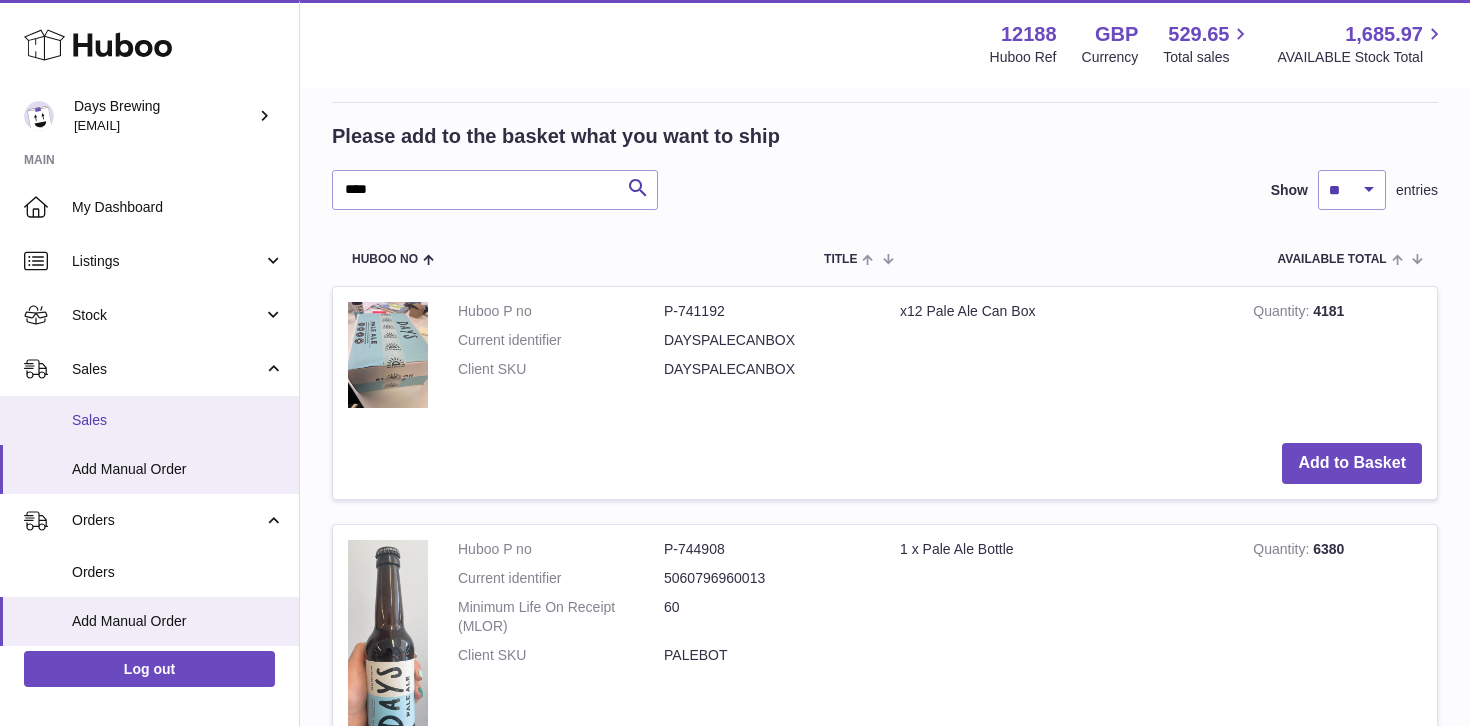 click on "Sales" at bounding box center [178, 420] 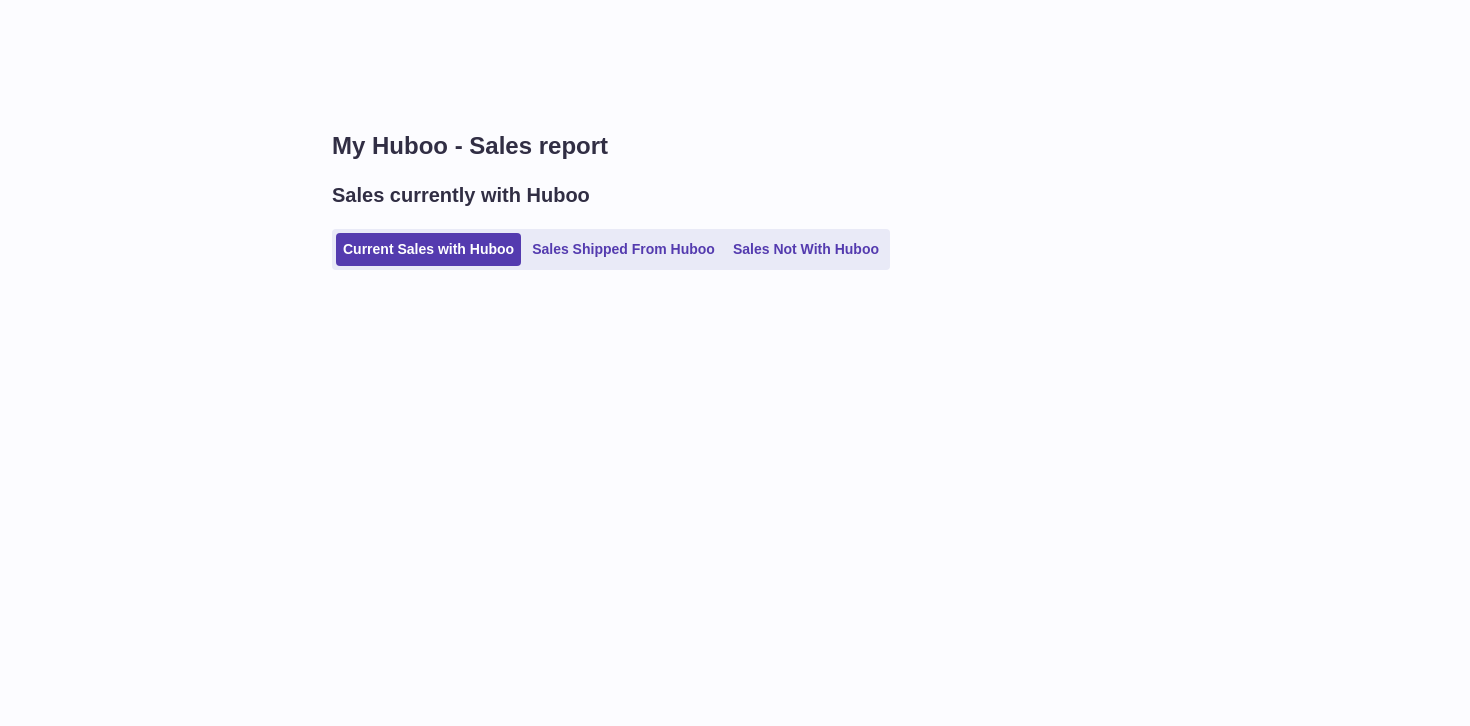 scroll, scrollTop: 0, scrollLeft: 0, axis: both 